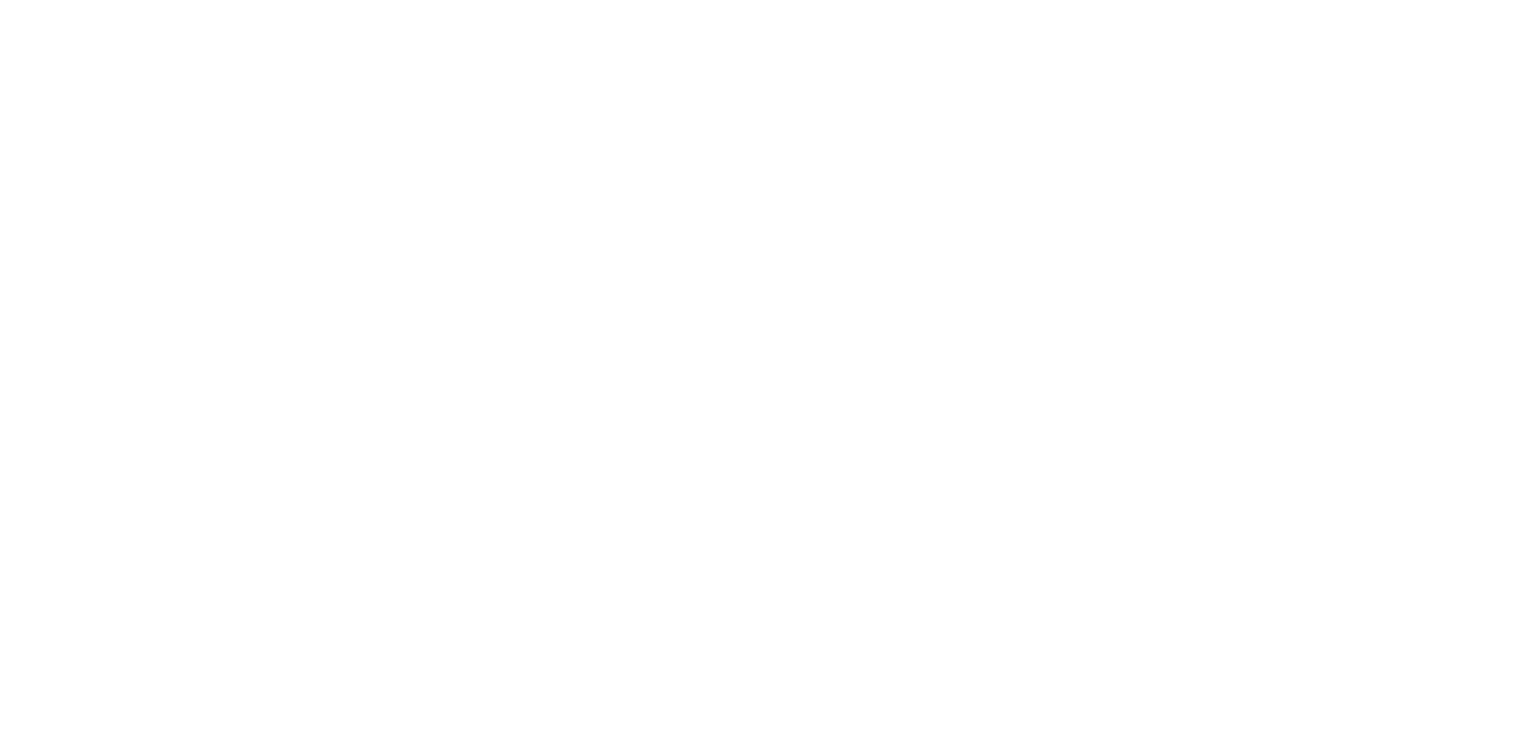 scroll, scrollTop: 0, scrollLeft: 0, axis: both 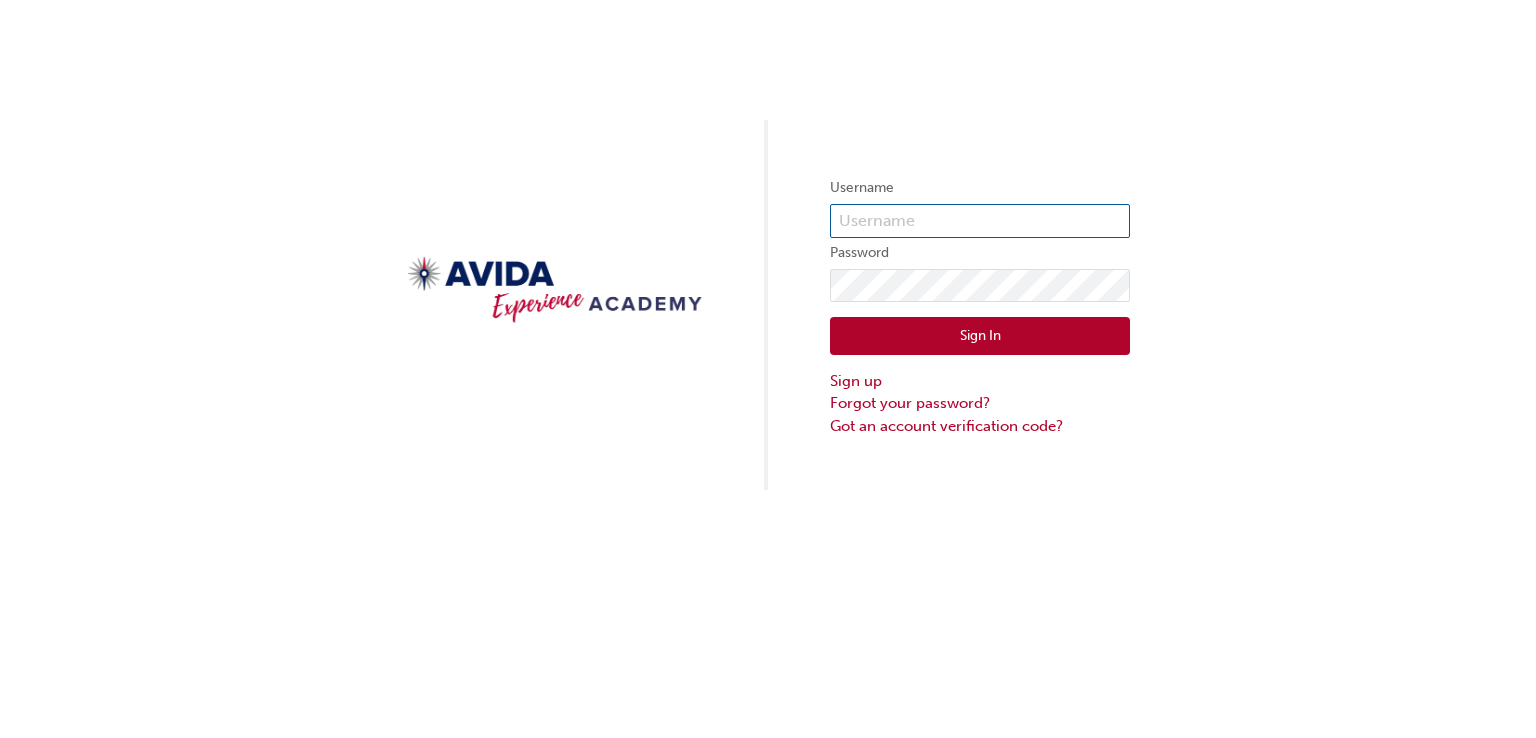 click at bounding box center (980, 221) 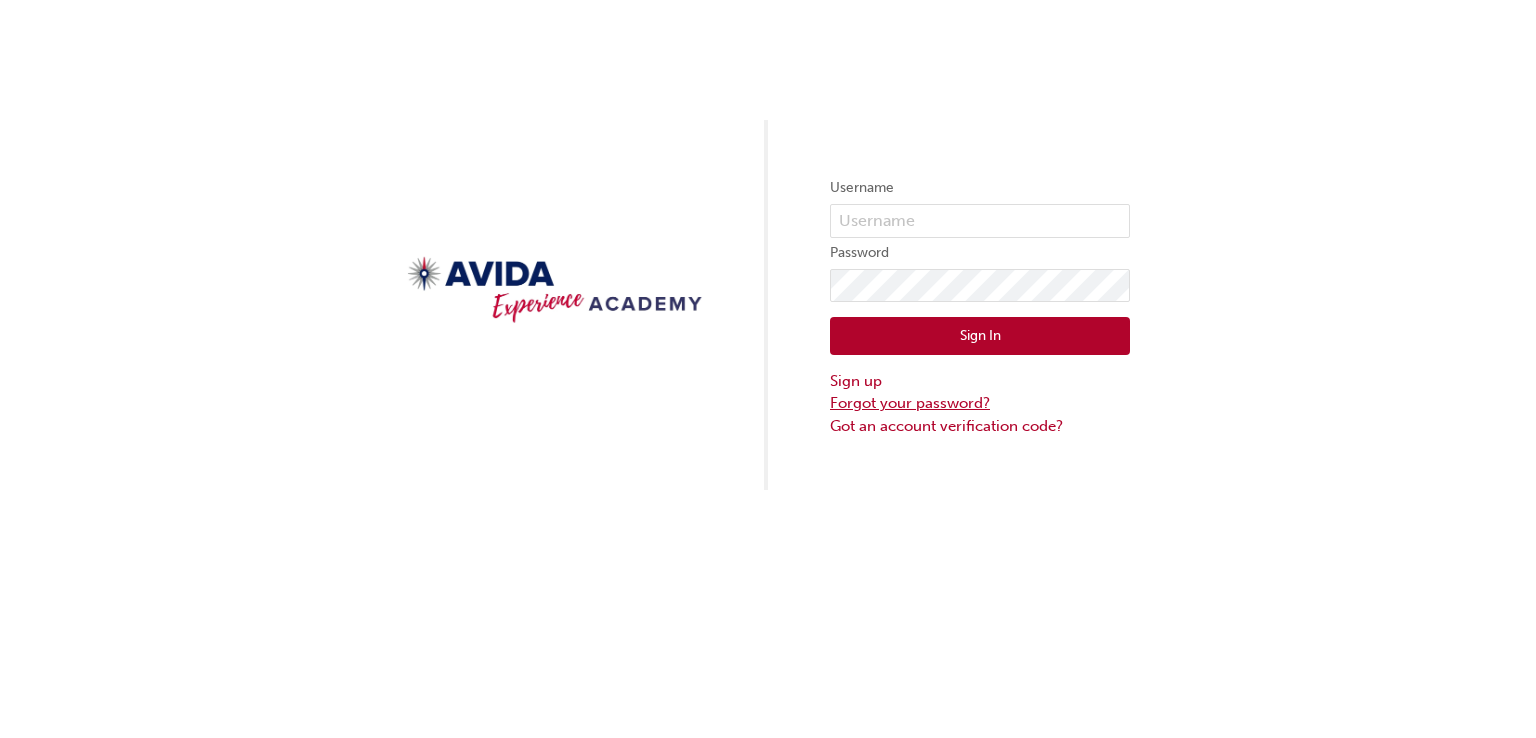 click on "Forgot your password?" at bounding box center (980, 403) 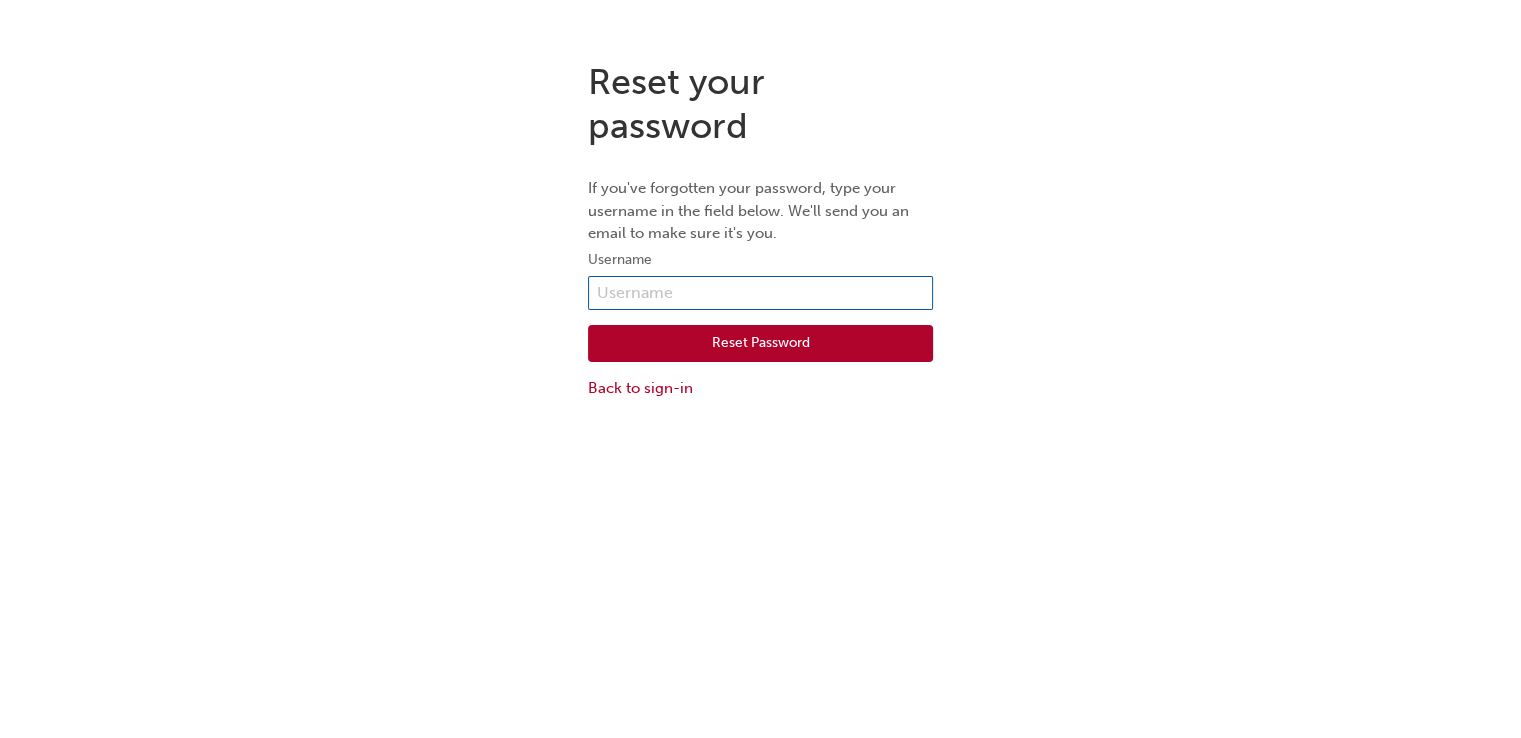 click at bounding box center (760, 293) 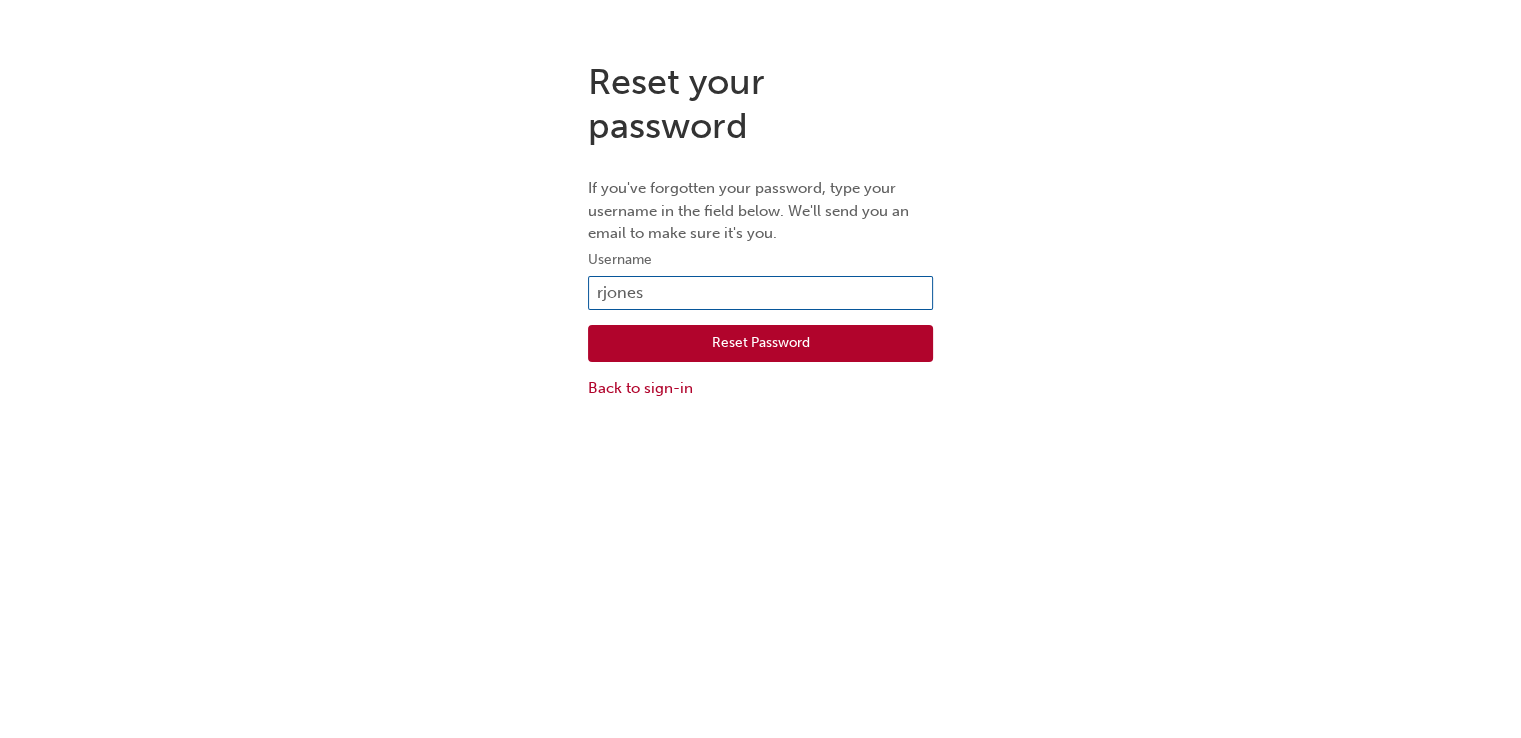 type on "[USERNAME]@[DOMAIN].au" 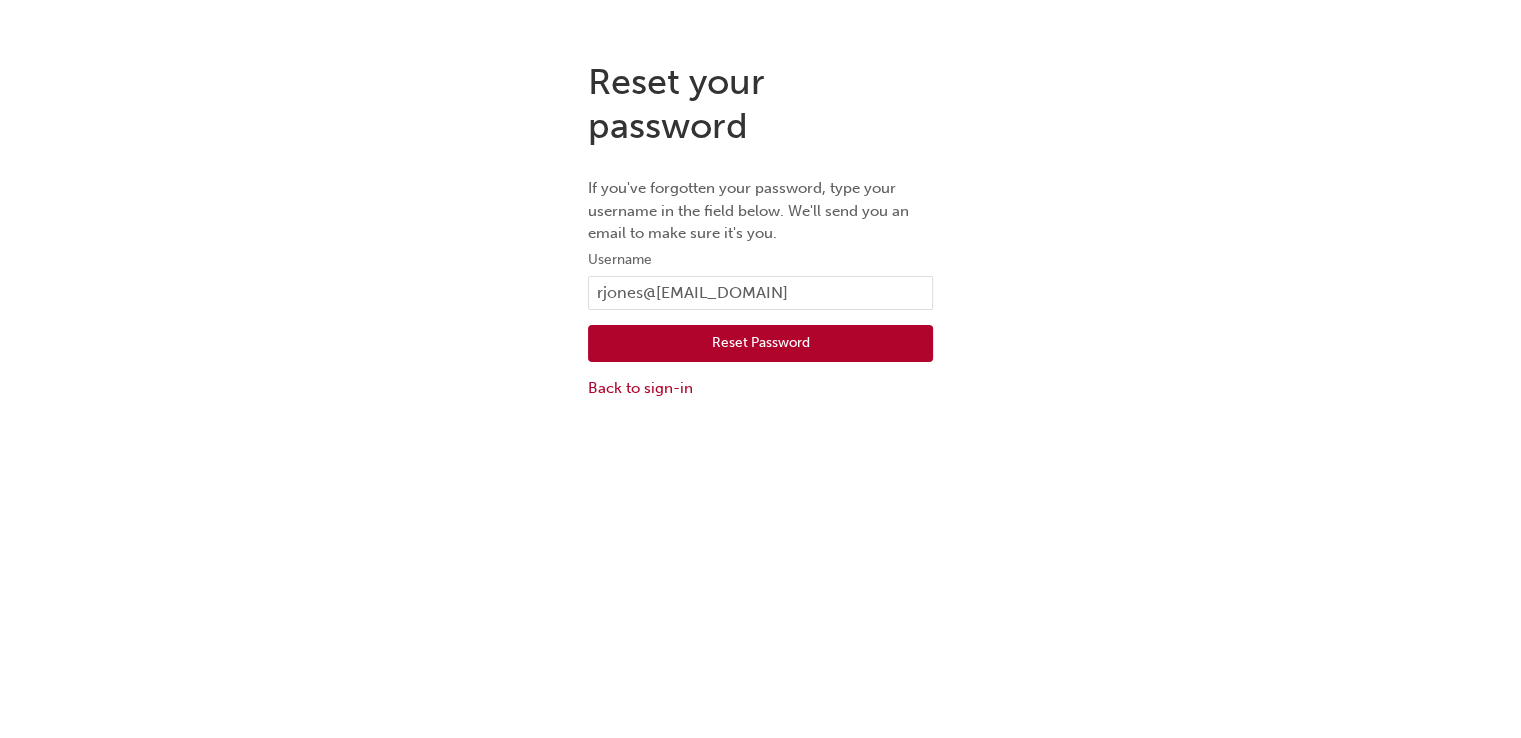 click on "Reset Password" at bounding box center (760, 344) 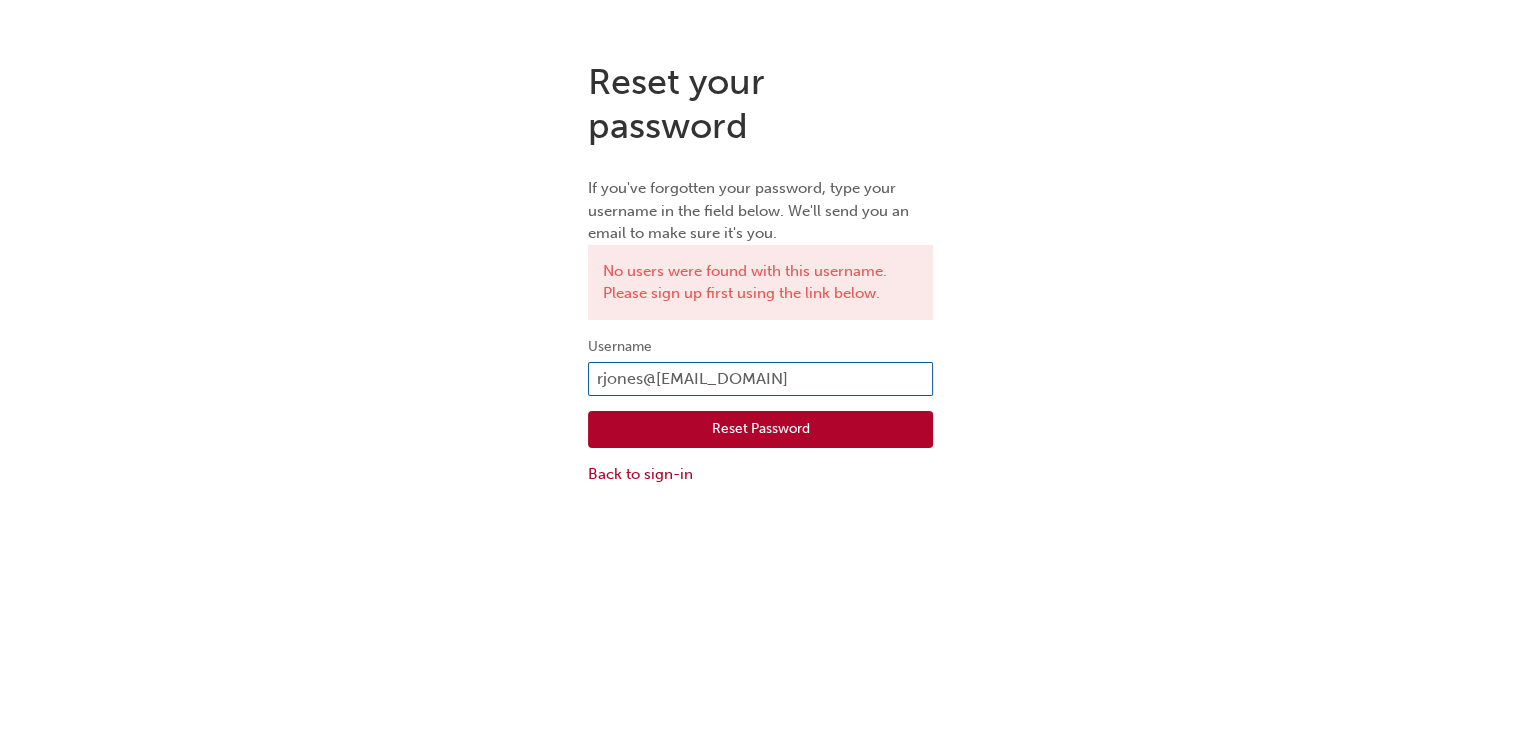 click on "[USERNAME]@[DOMAIN].au" at bounding box center [760, 379] 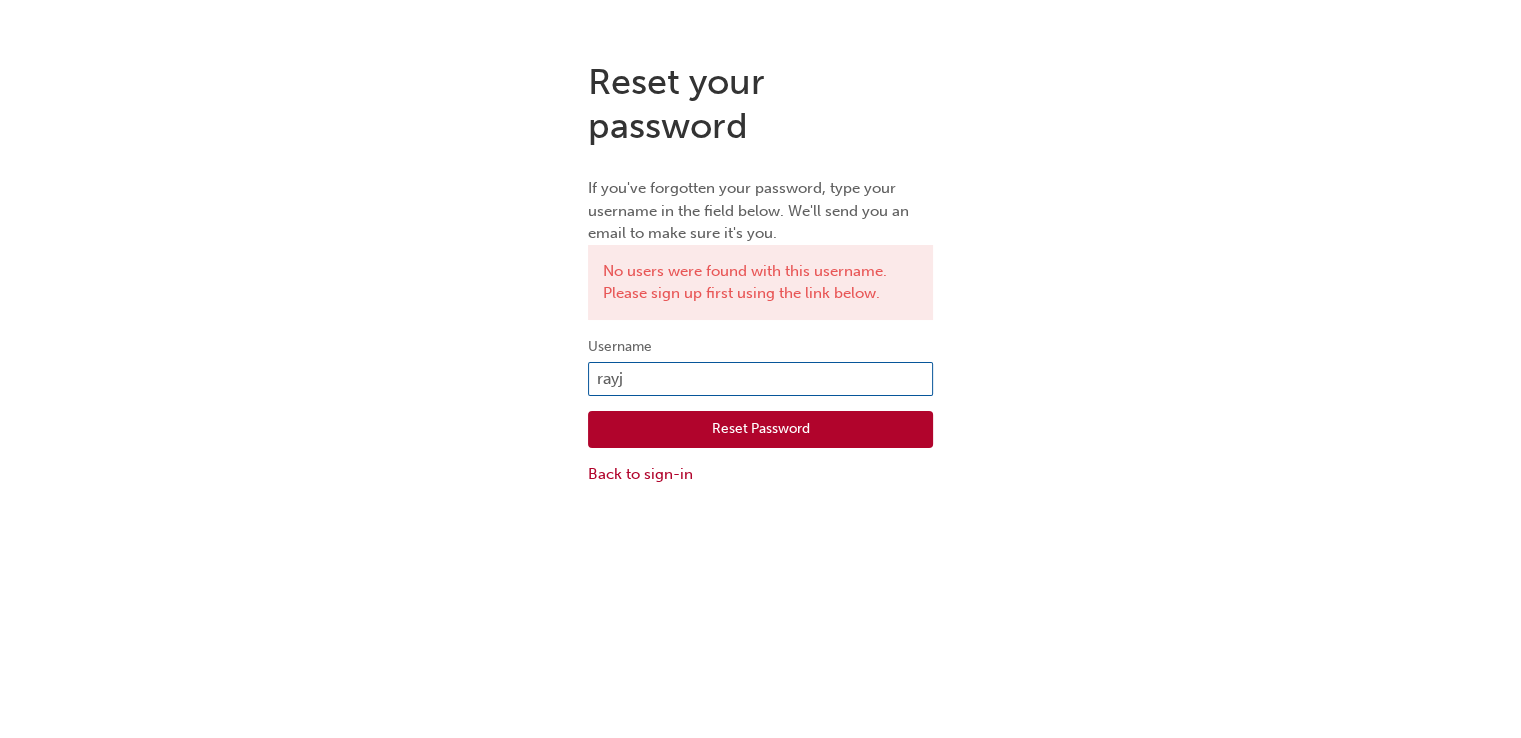 type on "rayj@4krv.com.au" 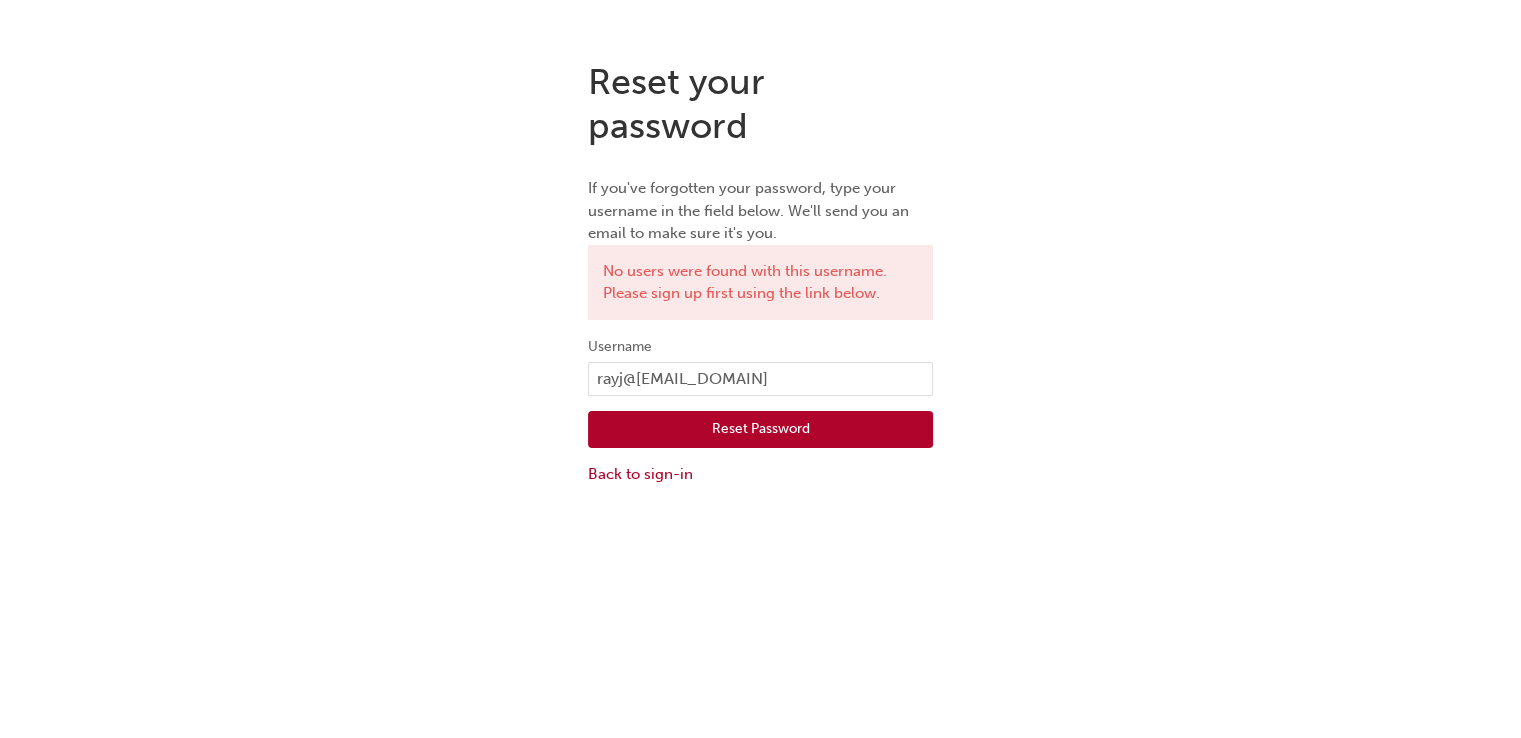 click on "Reset Password" at bounding box center (760, 430) 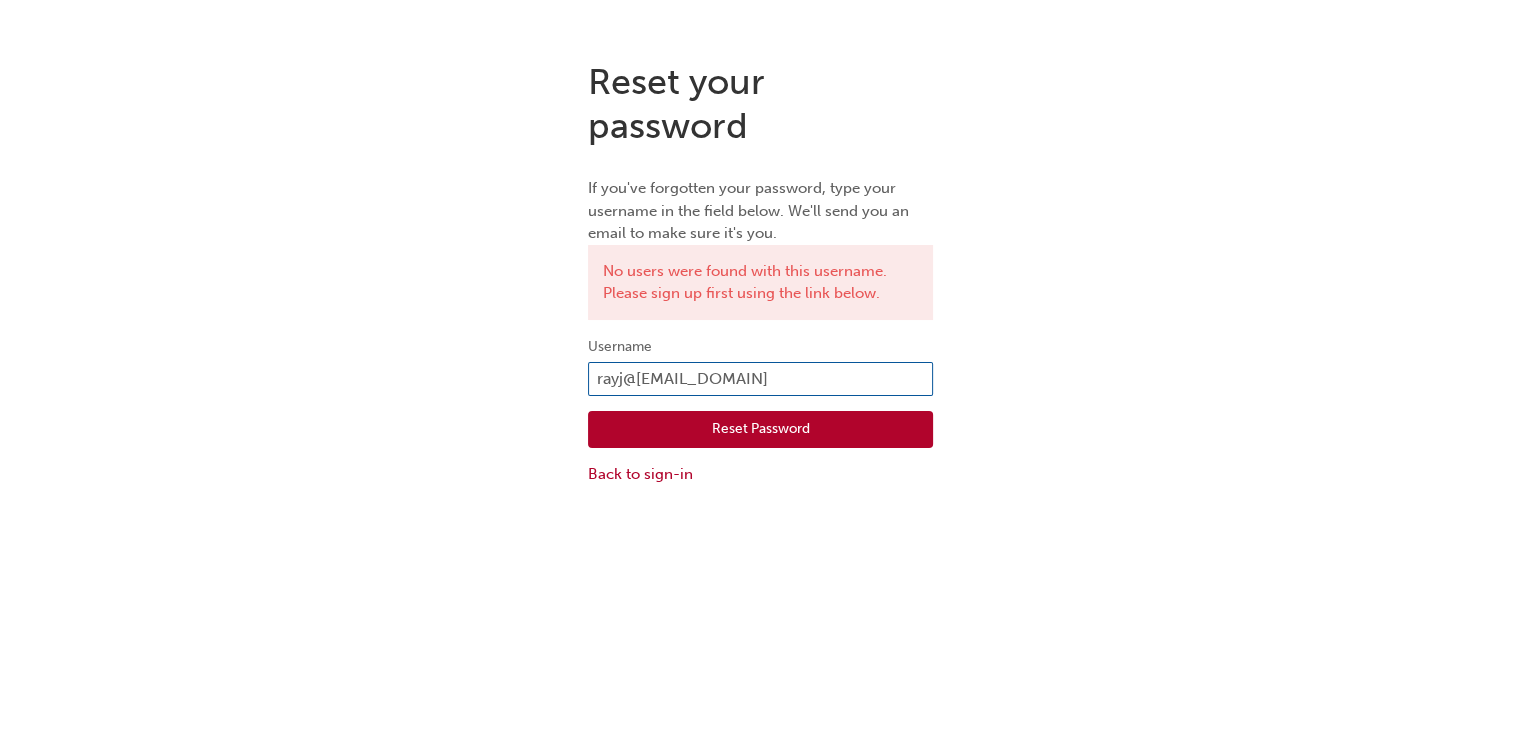 click on "rayj@4krv.com.au" at bounding box center (760, 379) 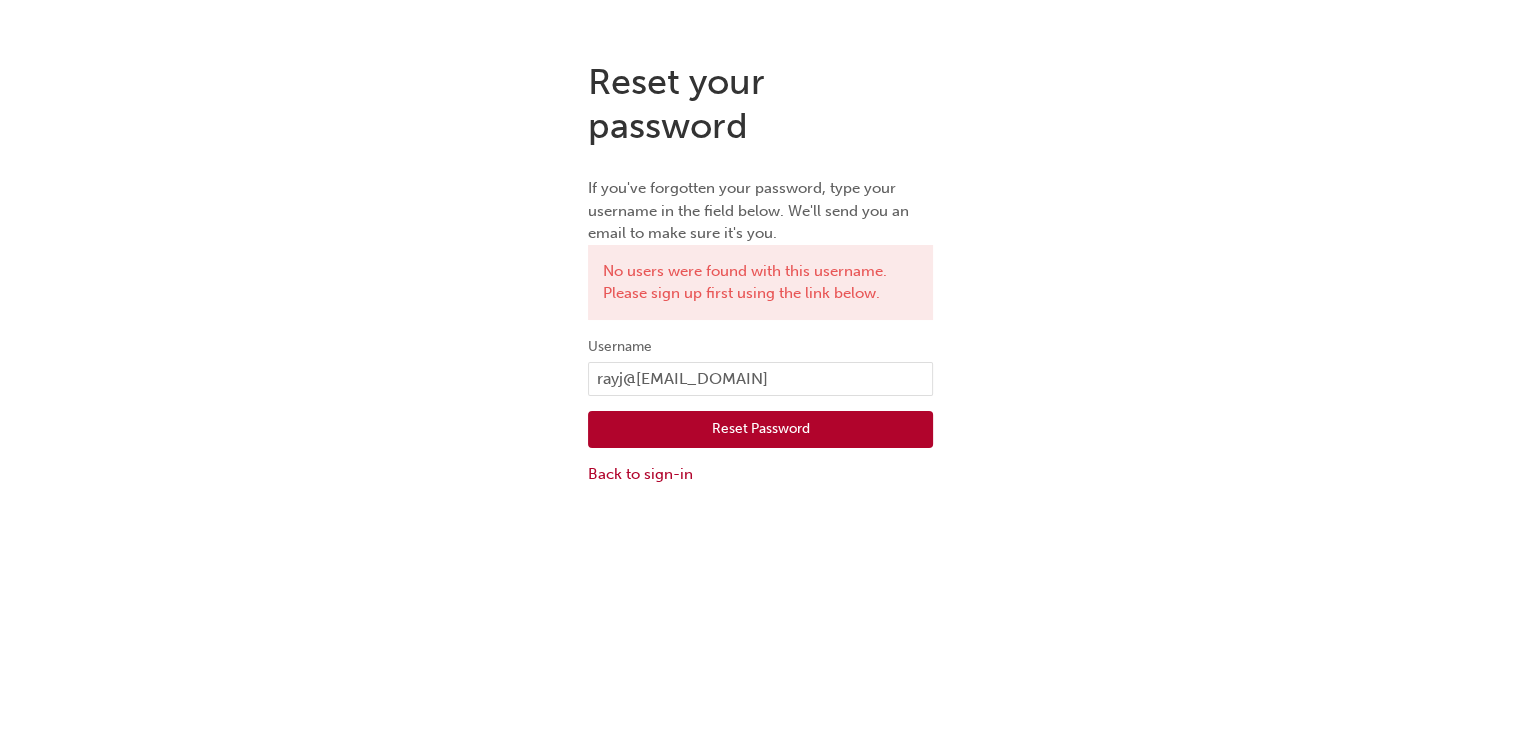 click on "Reset Password" at bounding box center (760, 430) 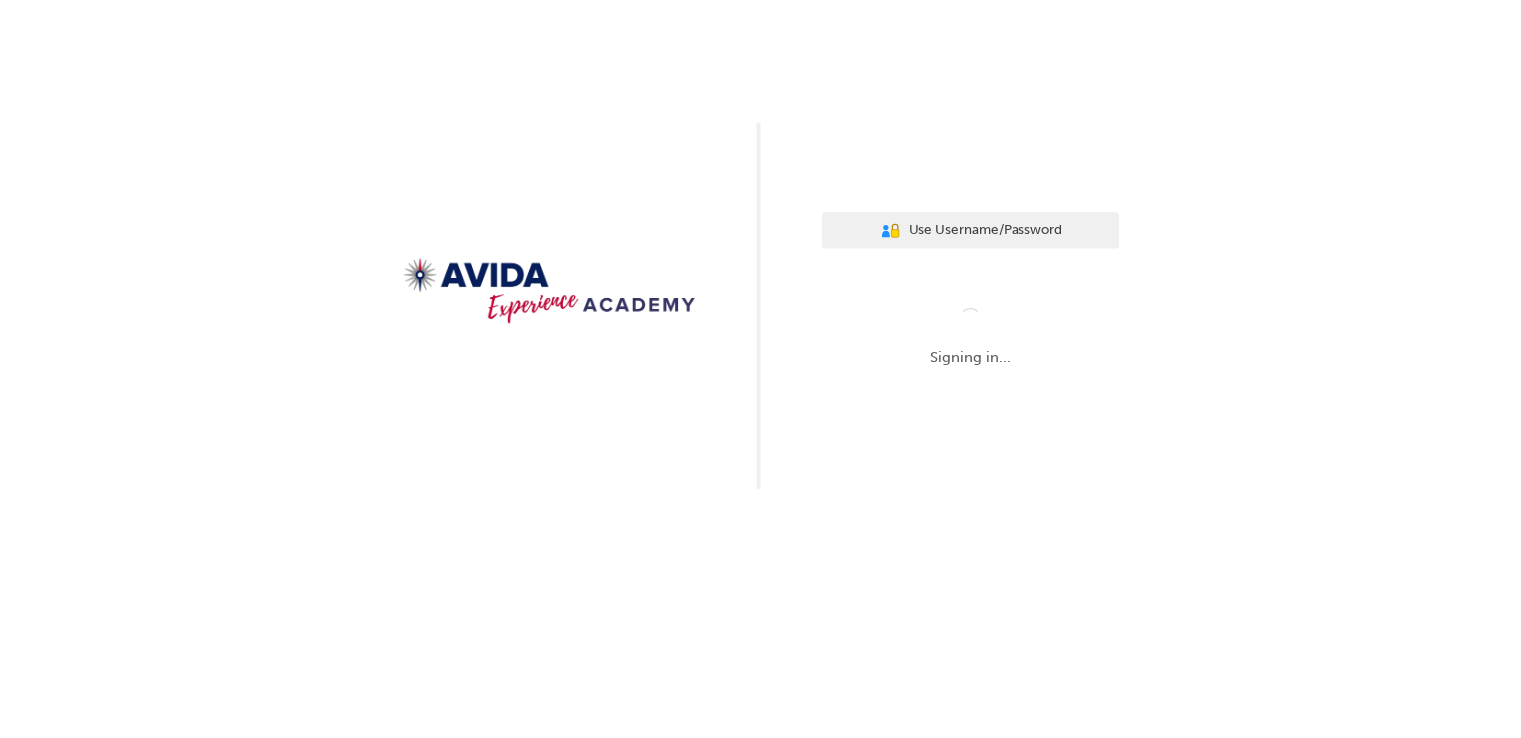 scroll, scrollTop: 0, scrollLeft: 0, axis: both 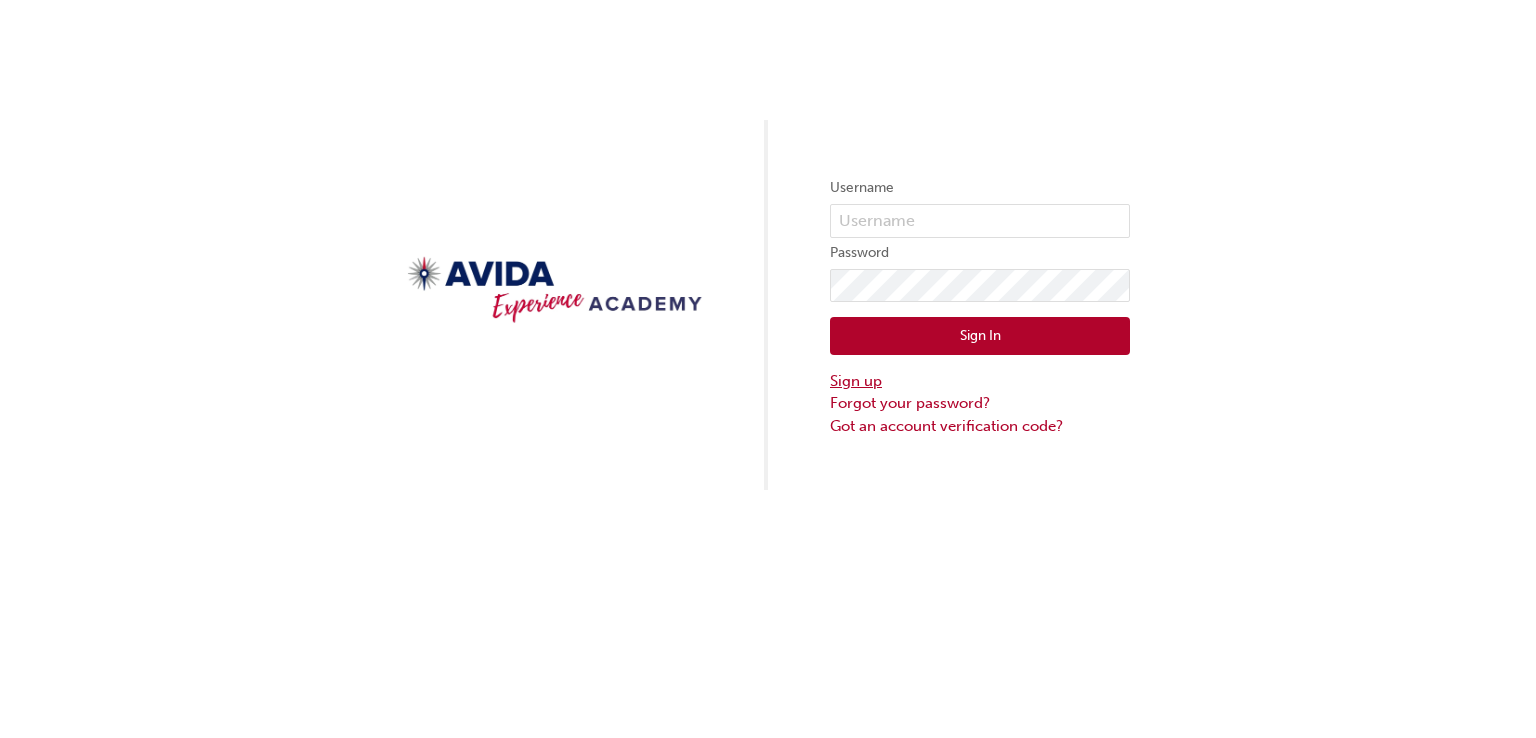 click on "Sign up" at bounding box center [980, 381] 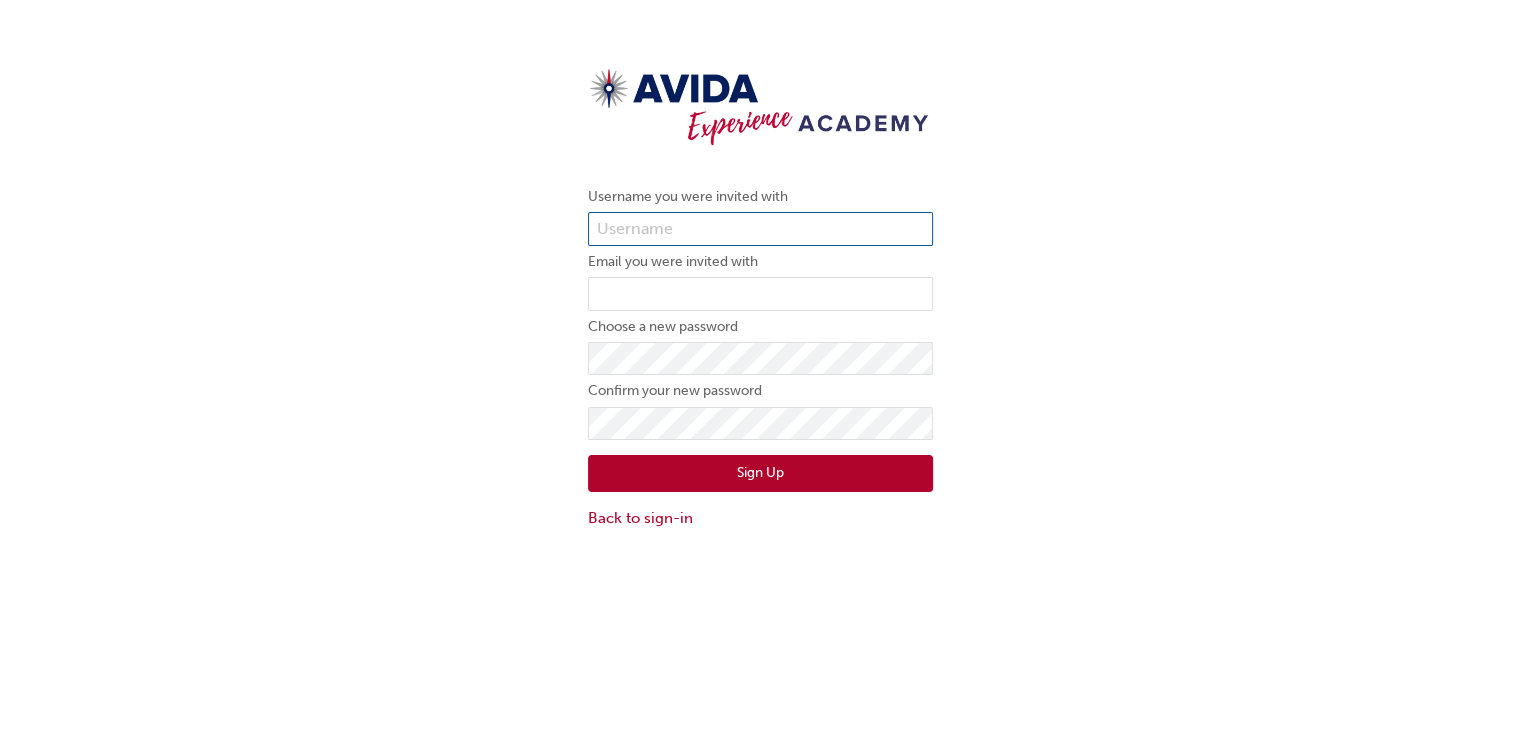 click at bounding box center [760, 229] 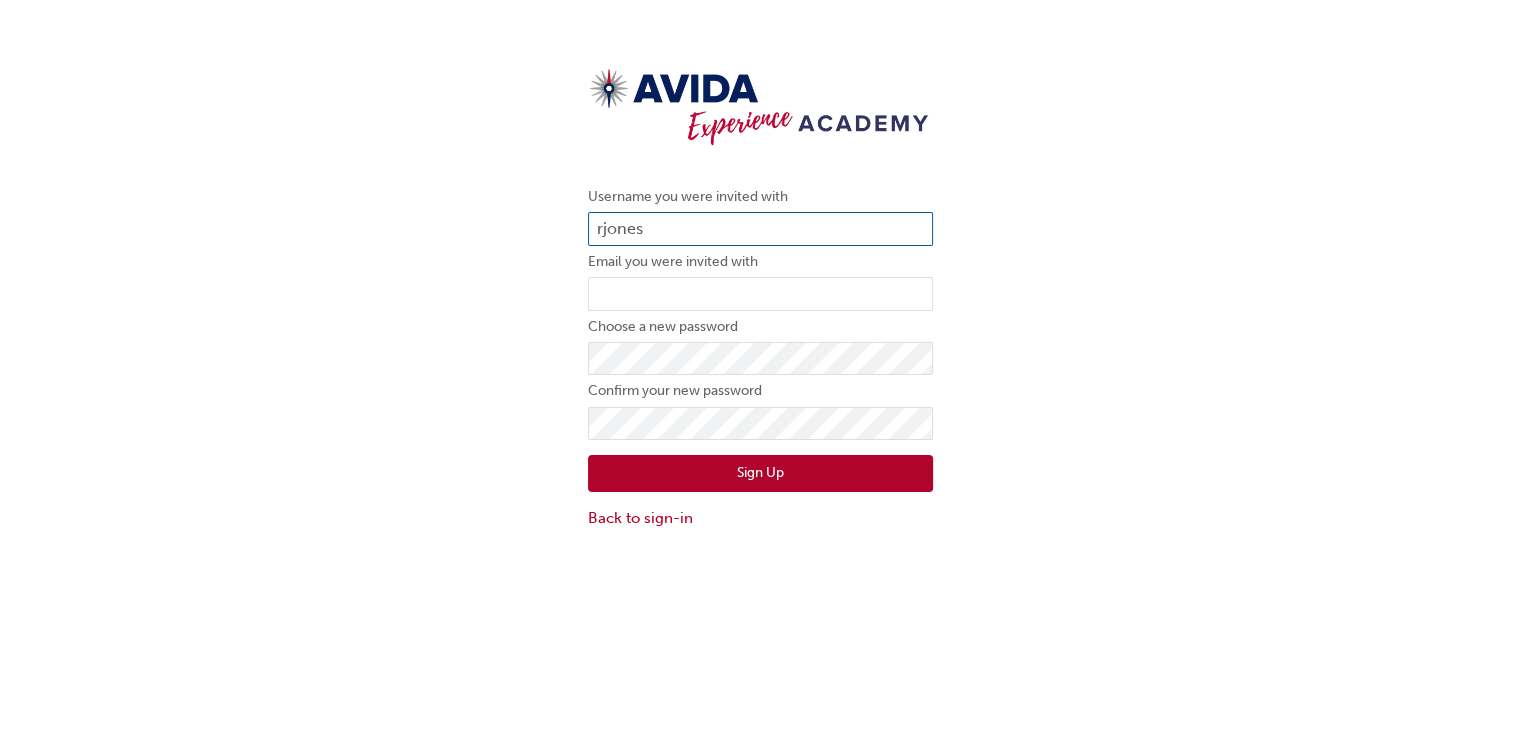 type on "rjones" 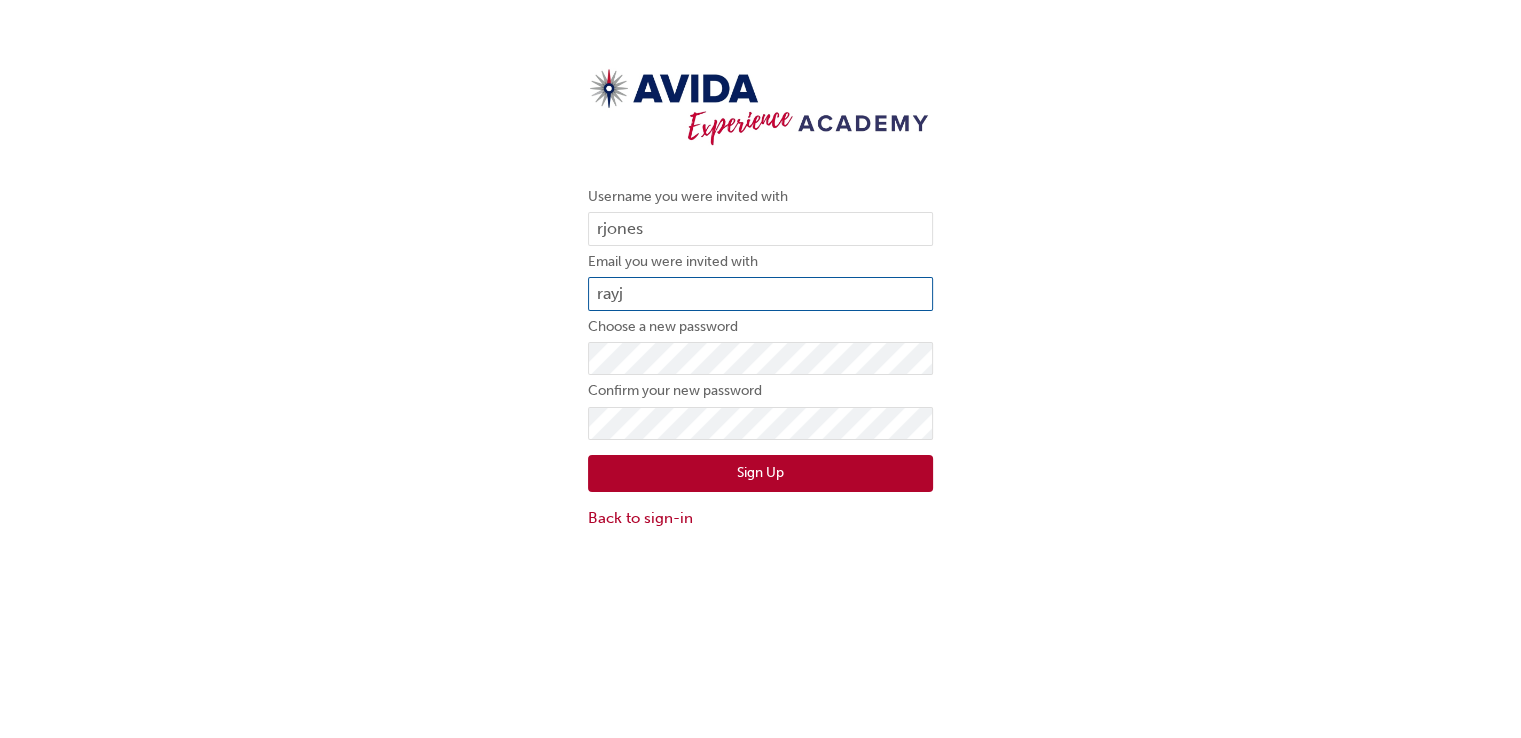 type on "rayj@4krv.com.au" 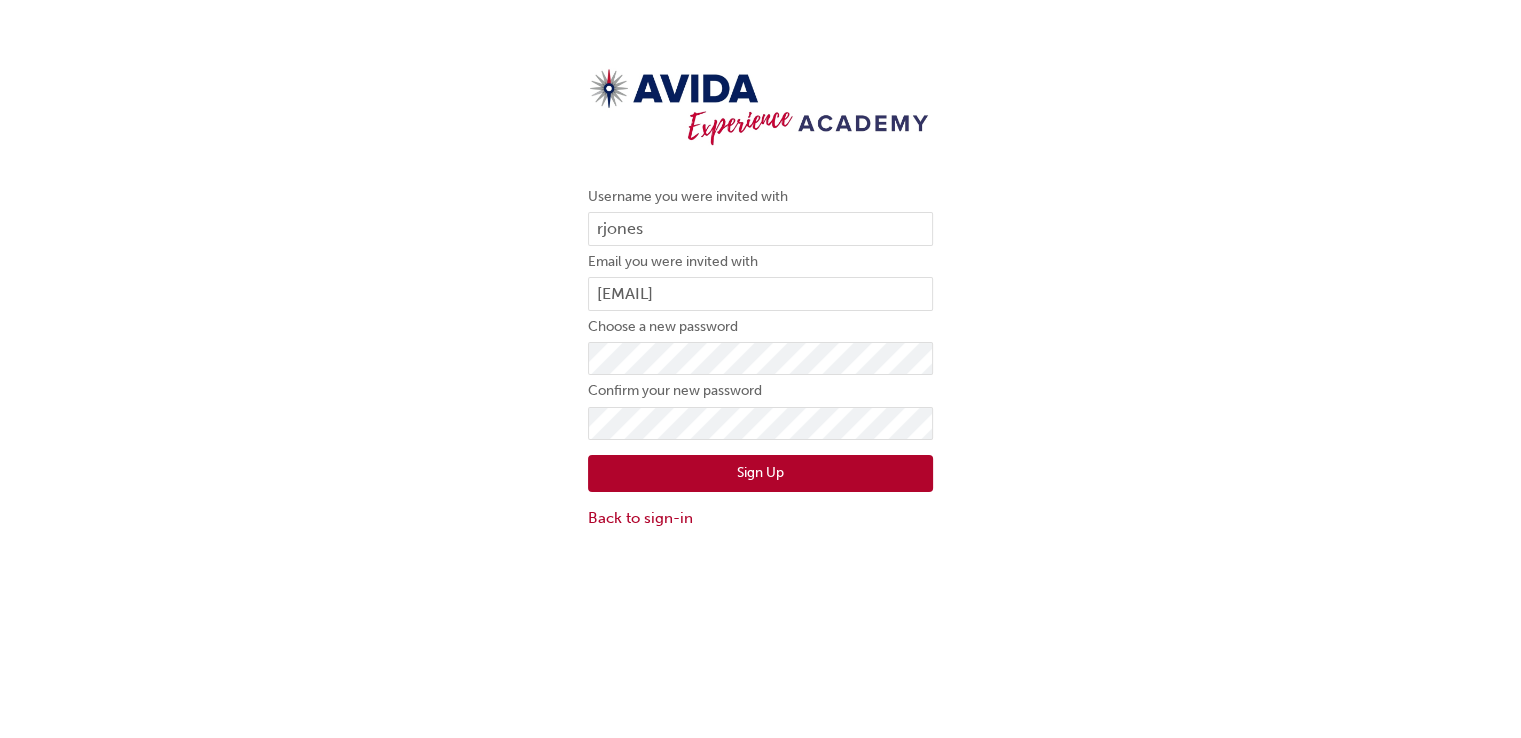click on "Sign Up" at bounding box center (760, 474) 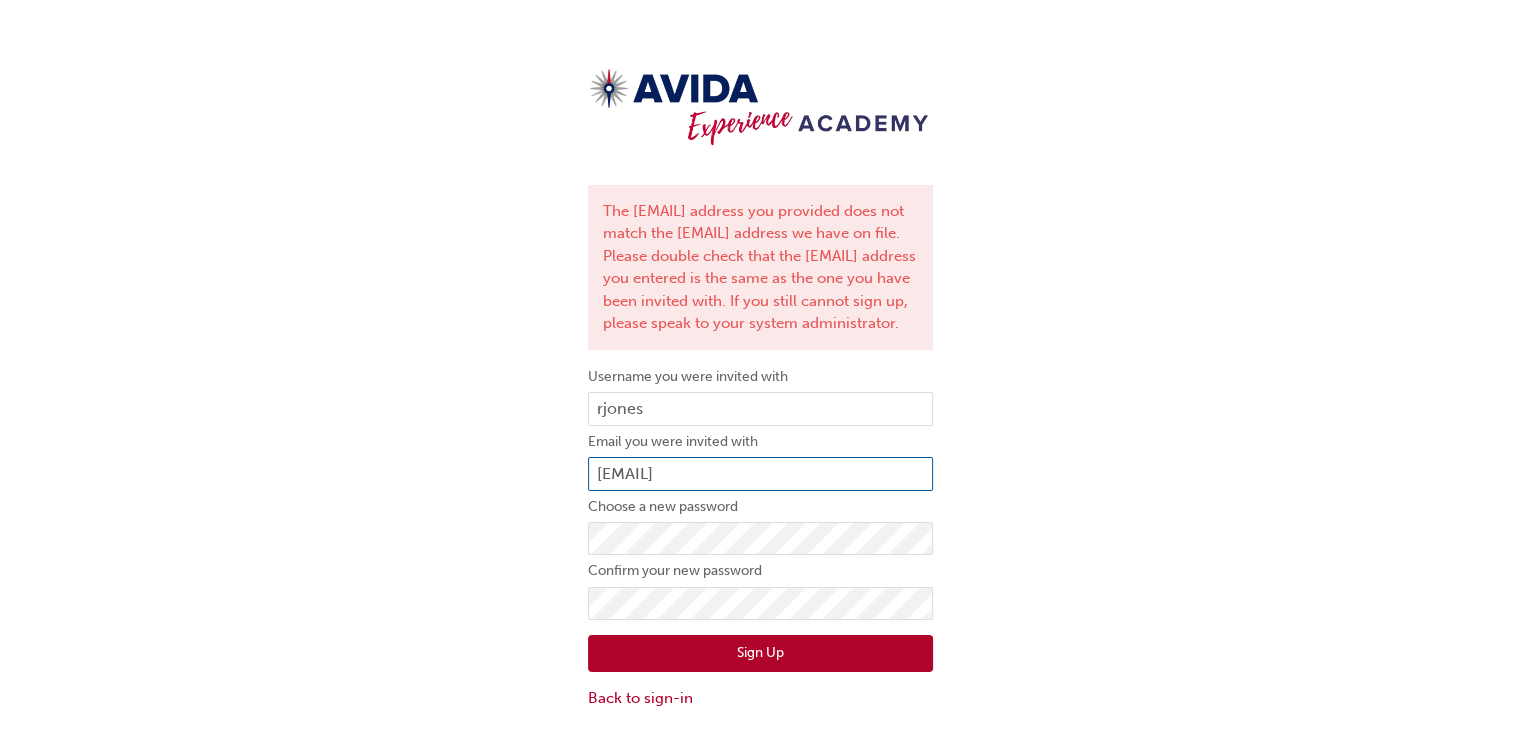 click on "rayj@4krv.com.au" at bounding box center (760, 474) 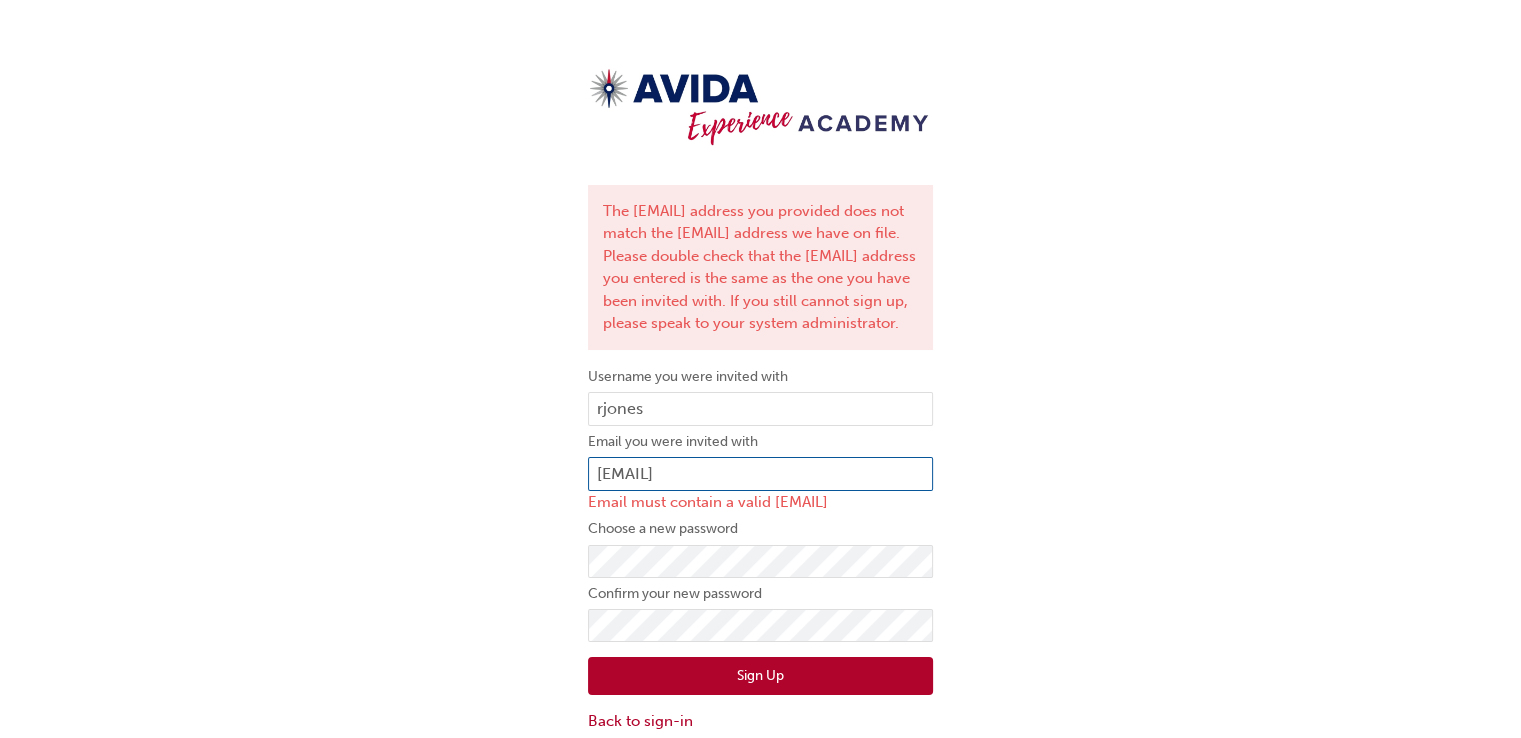 type on "rayj@clintionsrv.com.au" 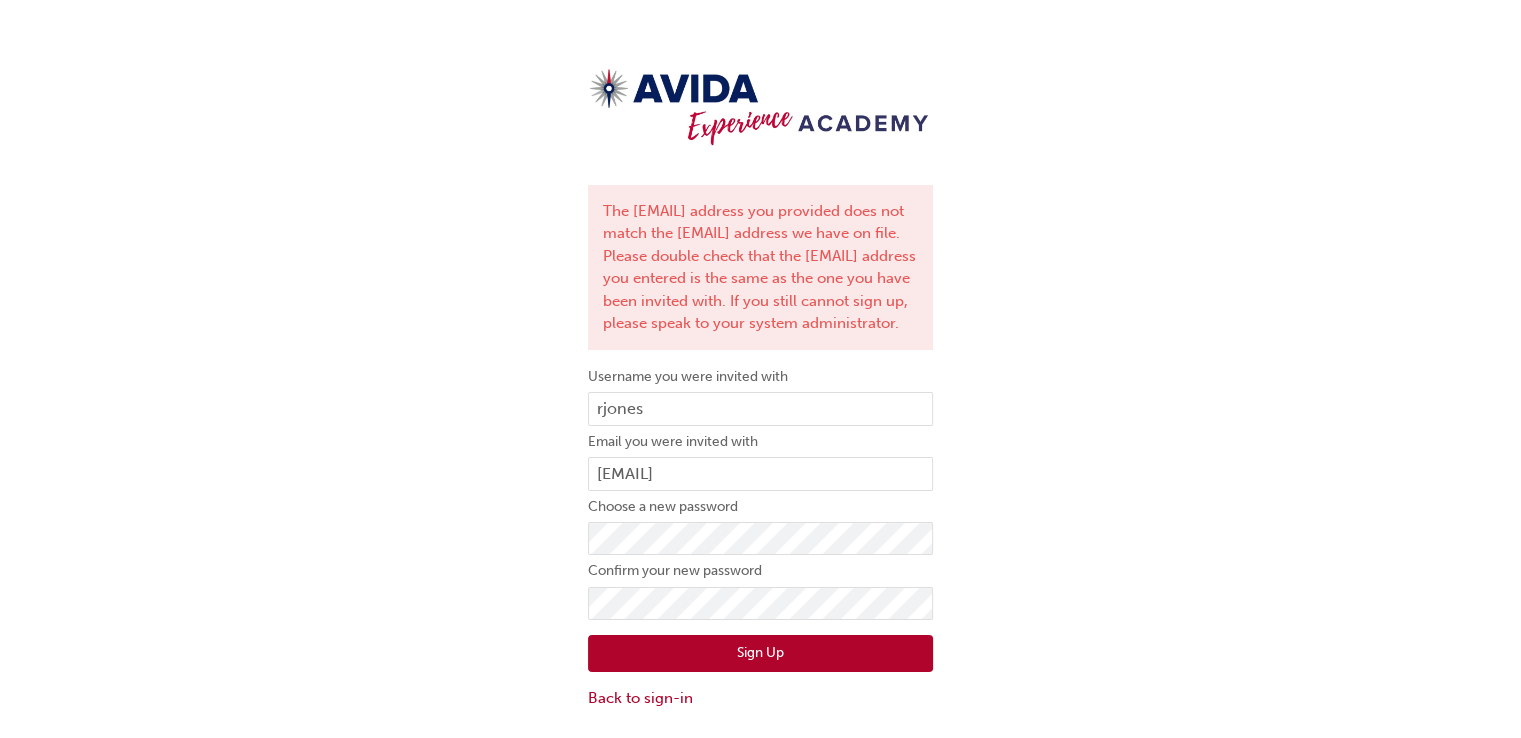 click on "Sign Up" at bounding box center [760, 654] 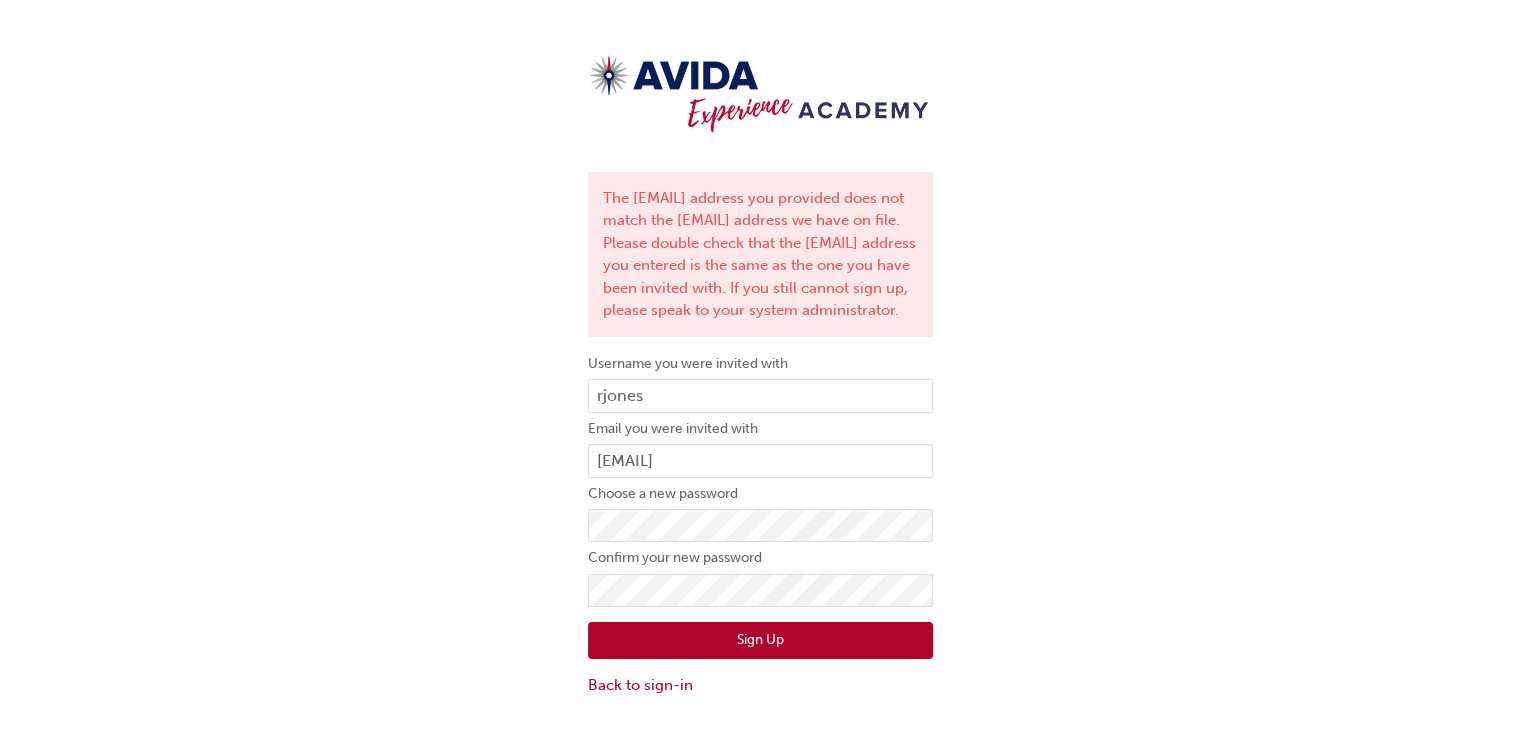 scroll, scrollTop: 0, scrollLeft: 0, axis: both 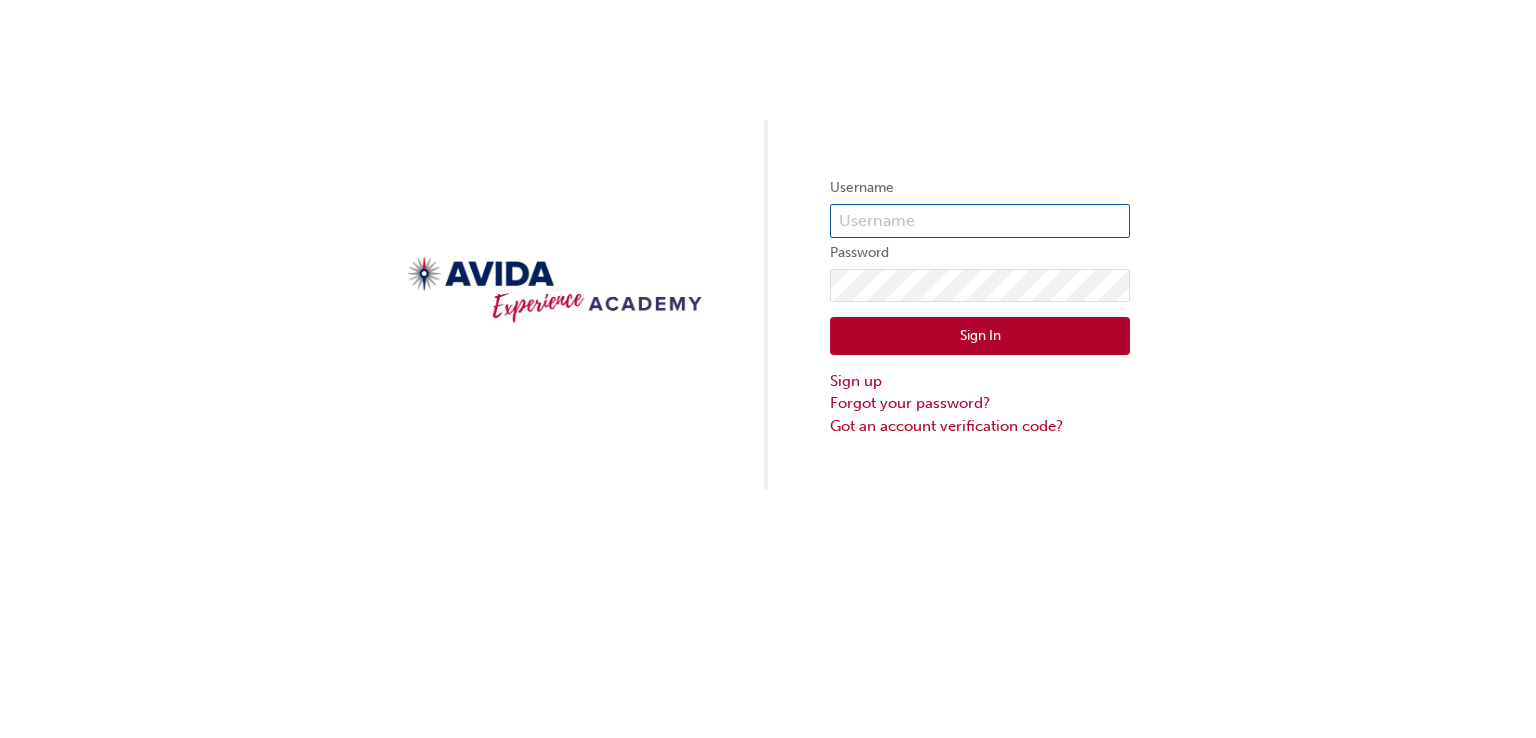 click at bounding box center (980, 221) 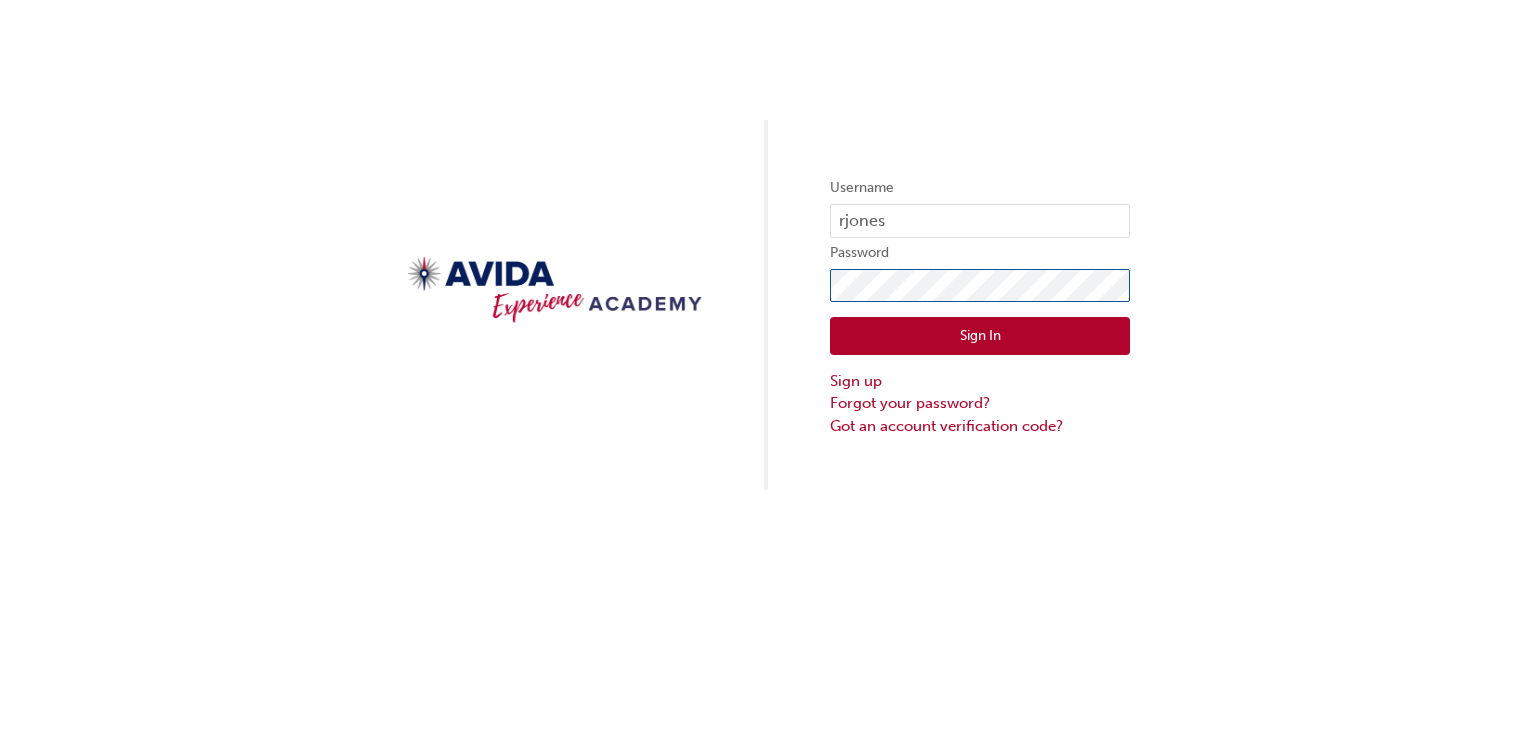 click on "Sign In" at bounding box center [980, 336] 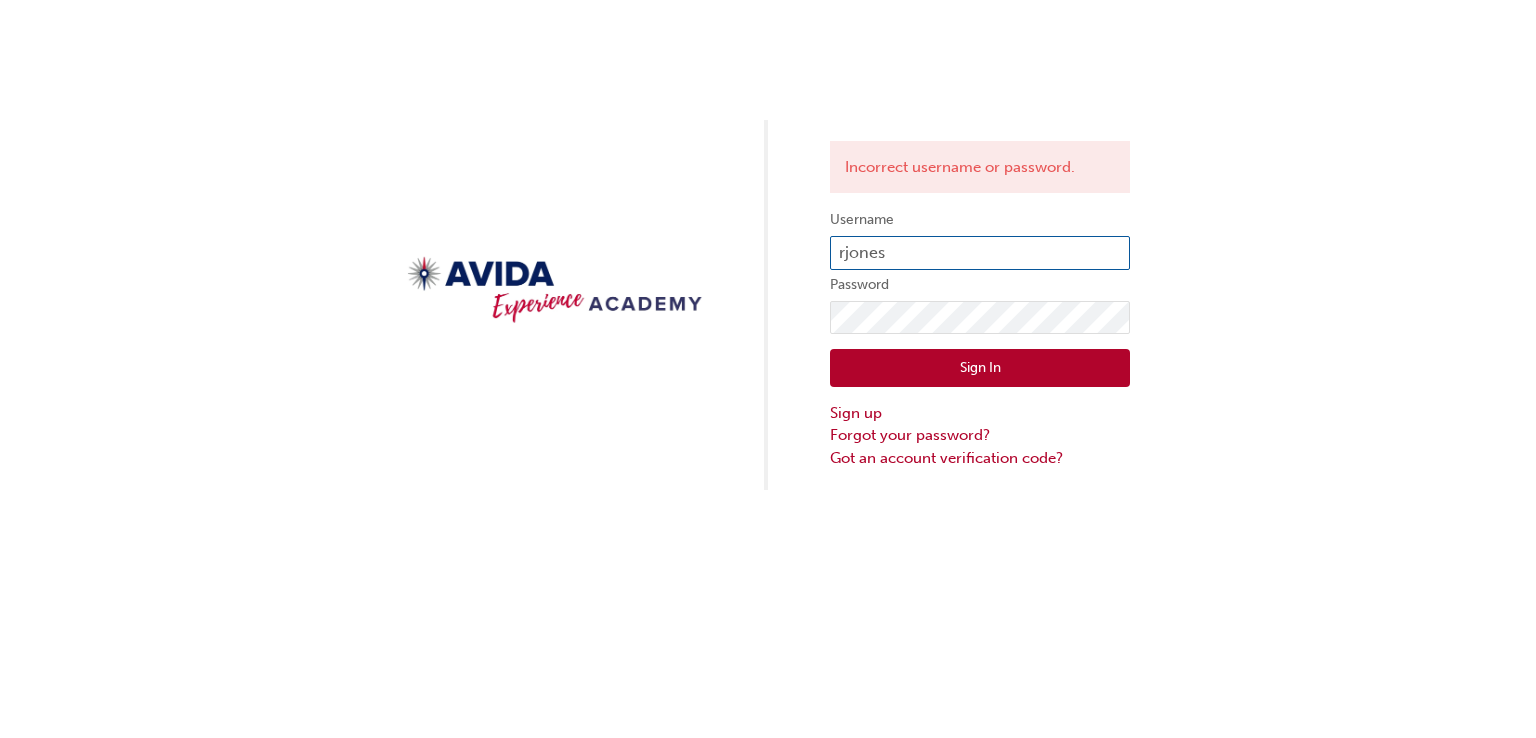 click on "rjones" at bounding box center (980, 253) 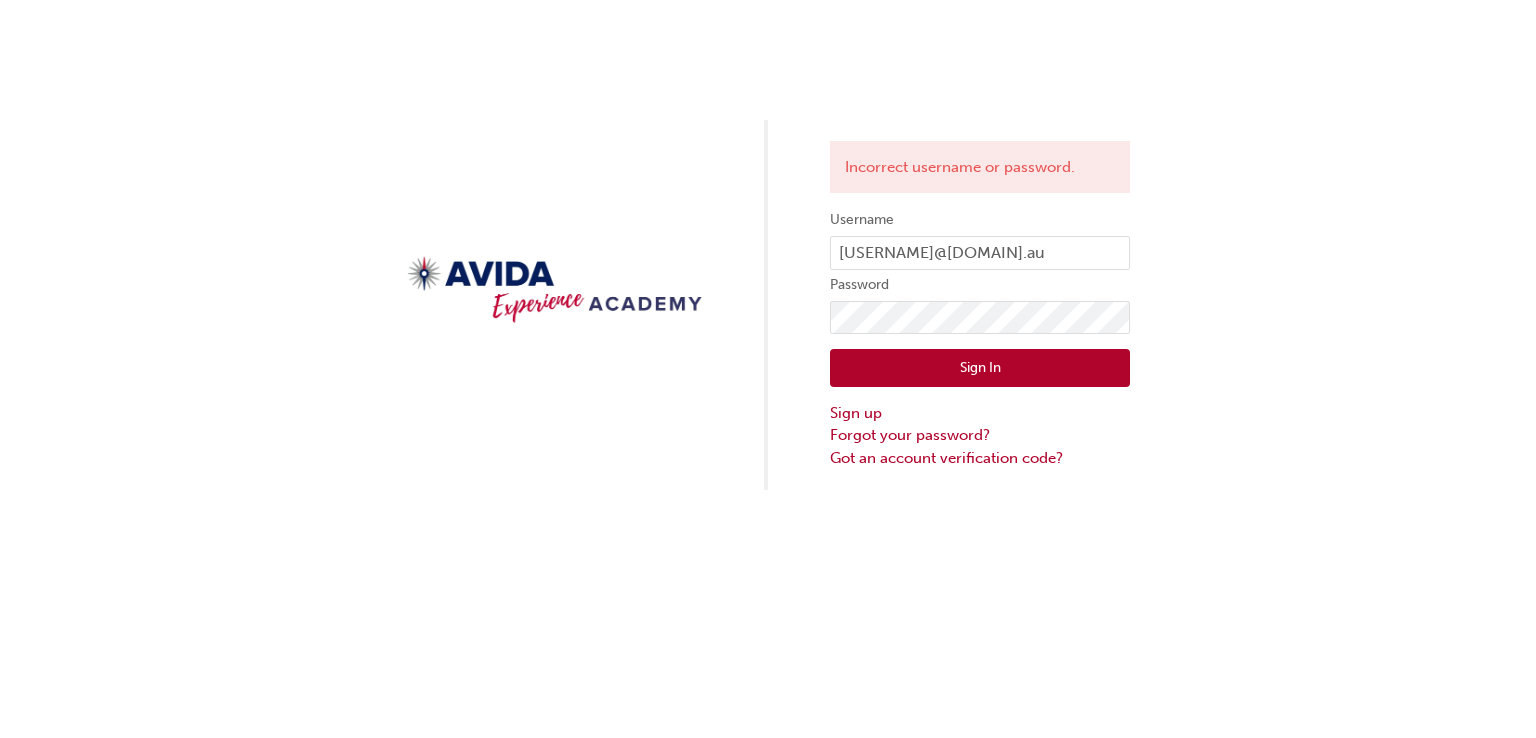 click on "Sign In" at bounding box center [980, 368] 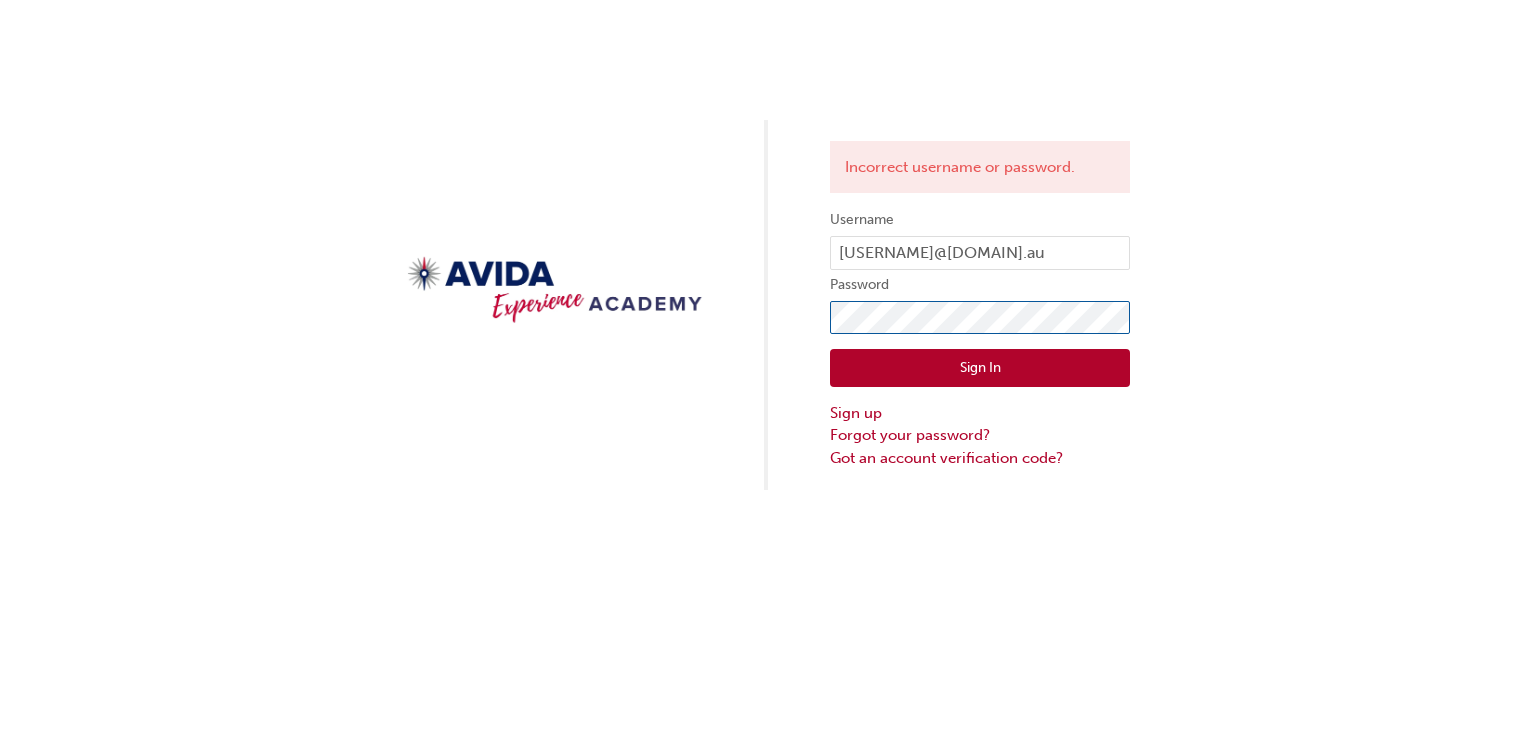 click on "Incorrect username or password. Username [USERNAME] Password Sign In Sign up Forgot your password? Got an account verification code?" at bounding box center (768, 245) 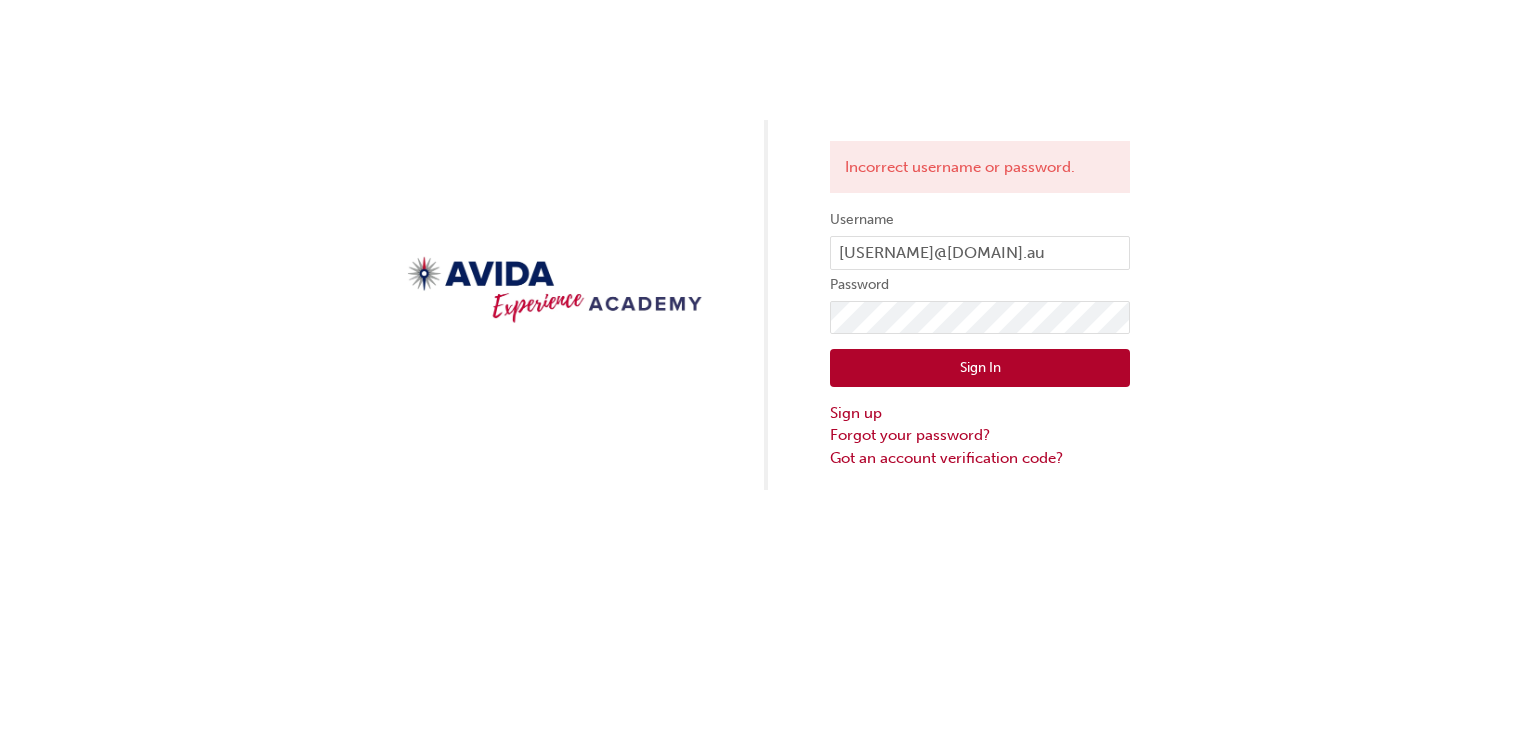 click on "Sign In" at bounding box center [980, 368] 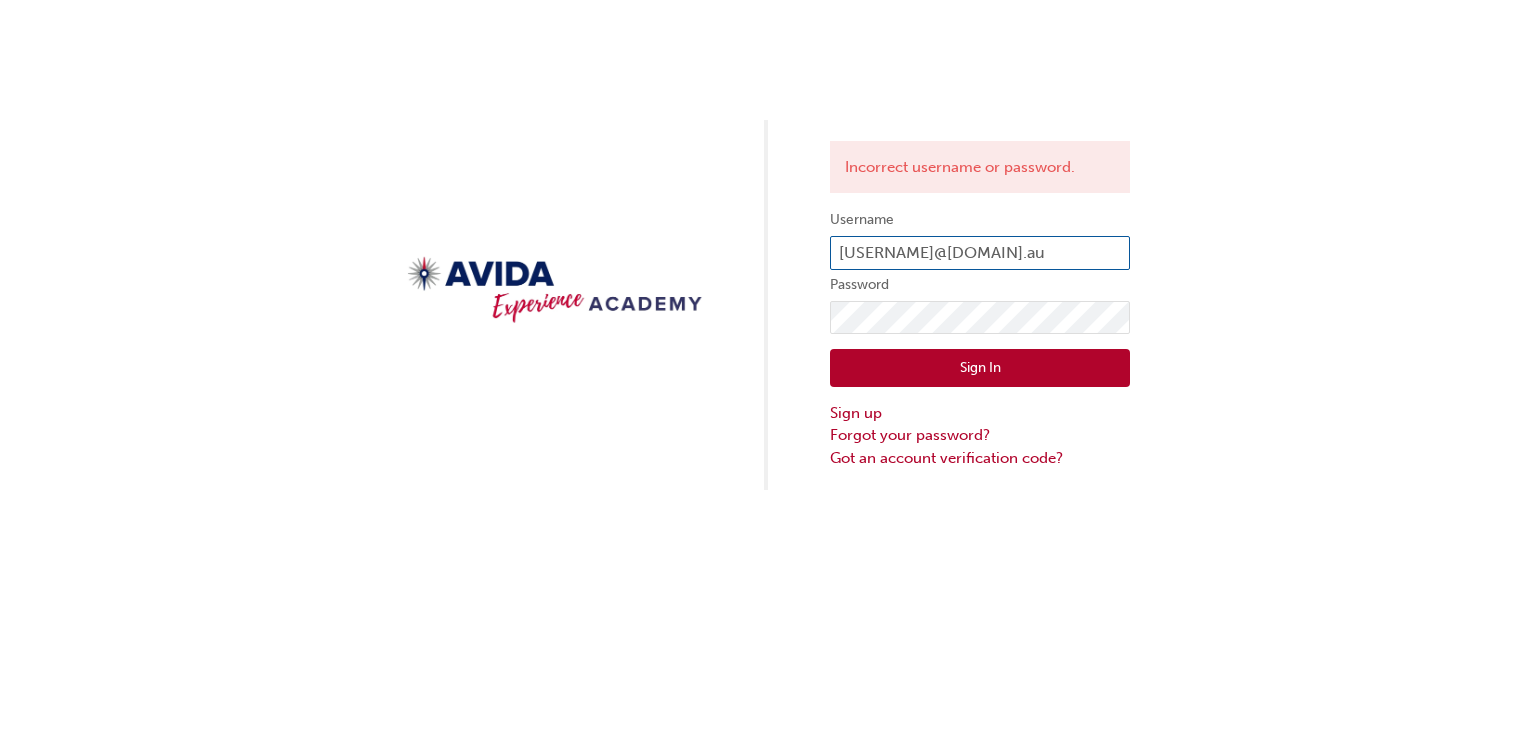 click on "[USERNAME]@[DOMAIN].au" at bounding box center (980, 253) 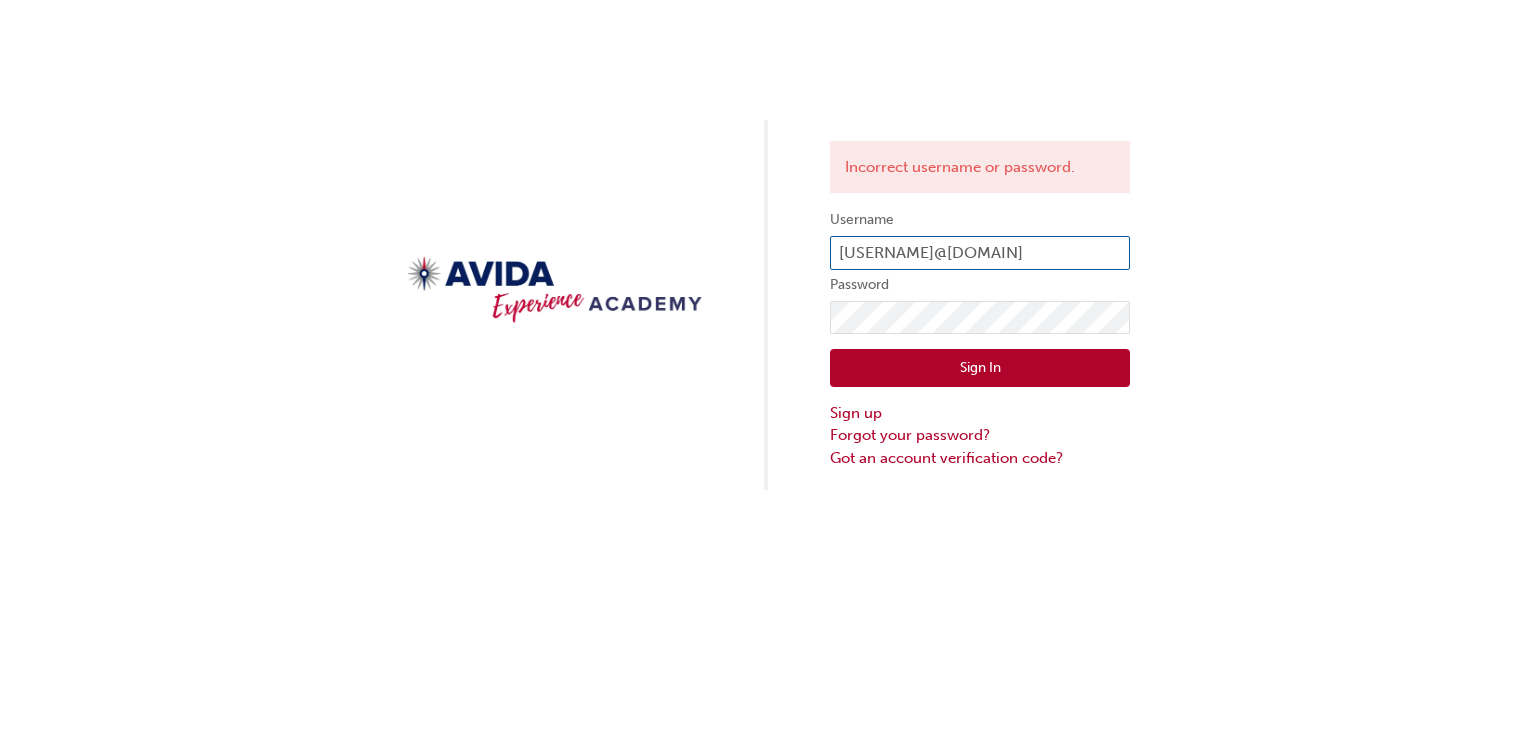 click on "rjones@" at bounding box center [980, 253] 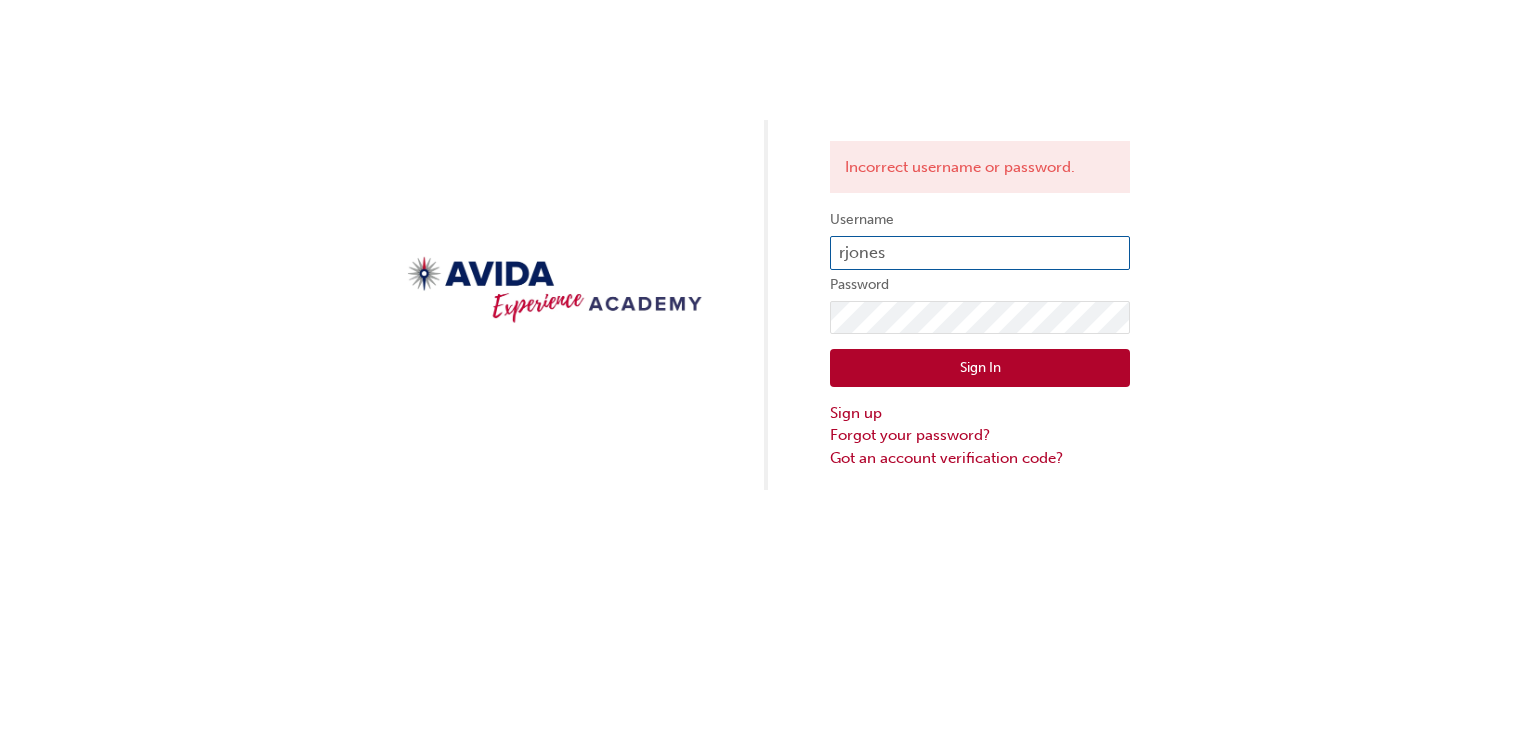 type on "rjones" 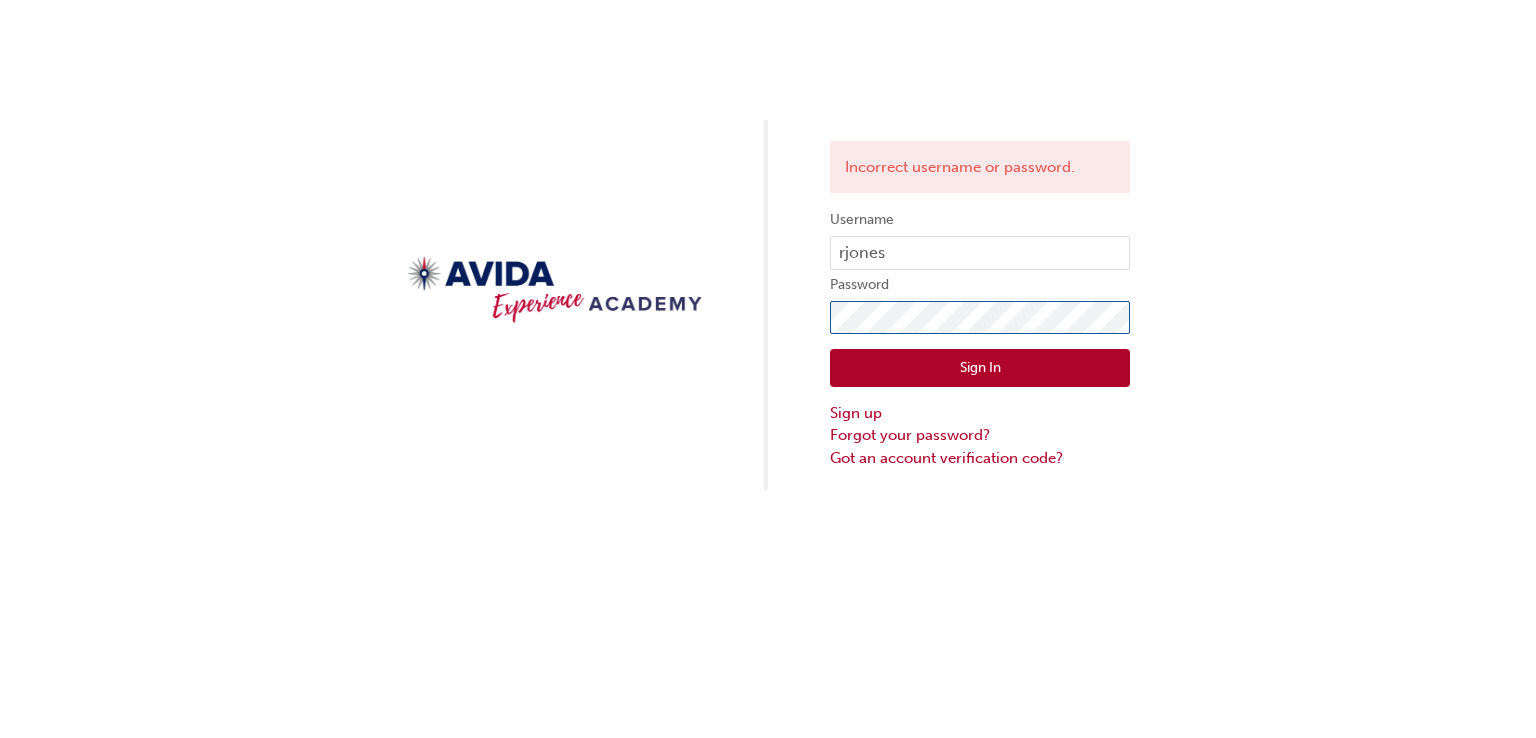 click on "Incorrect username or password. Username rjones Password Sign In Sign up Forgot your password? Got an account verification code?" at bounding box center [768, 245] 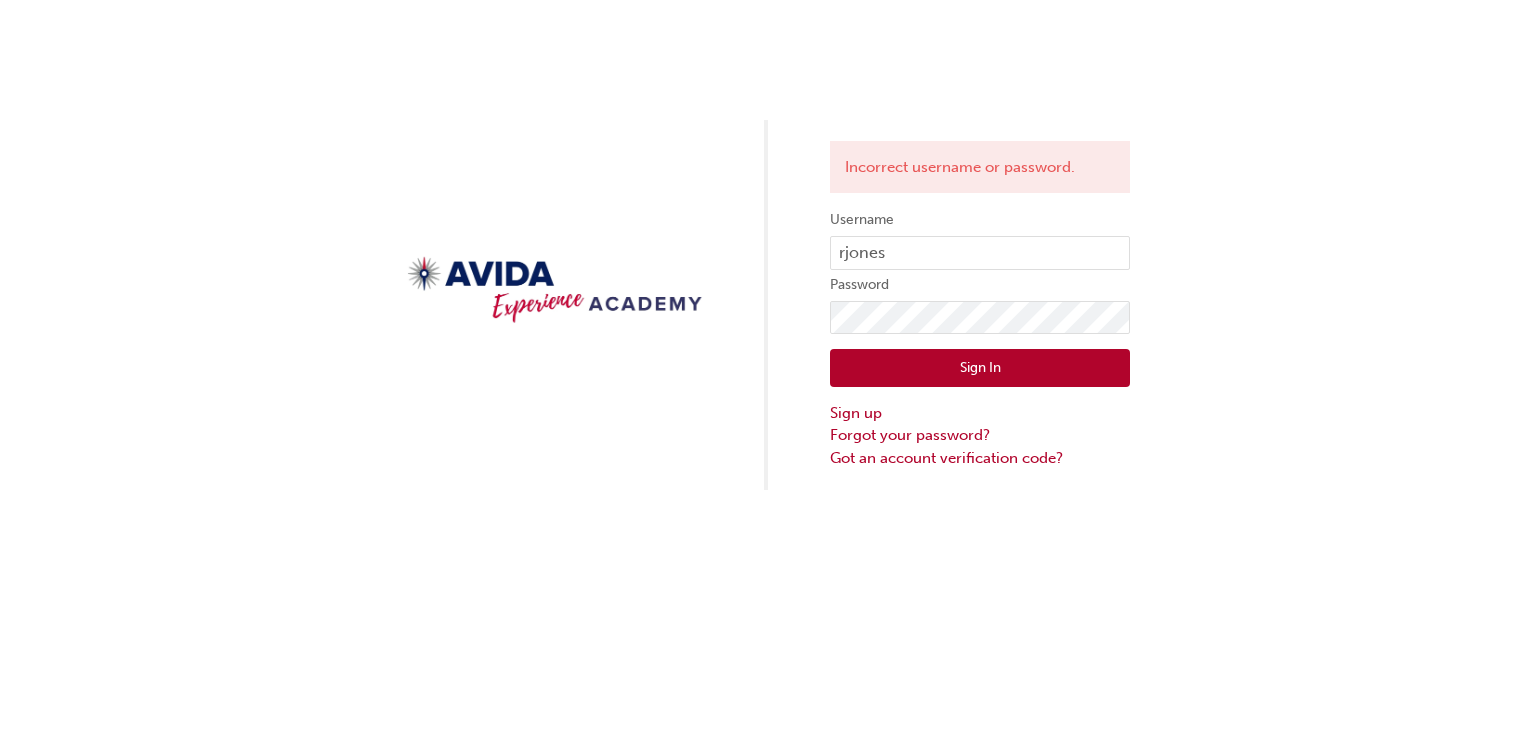 click on "Sign In" at bounding box center (980, 368) 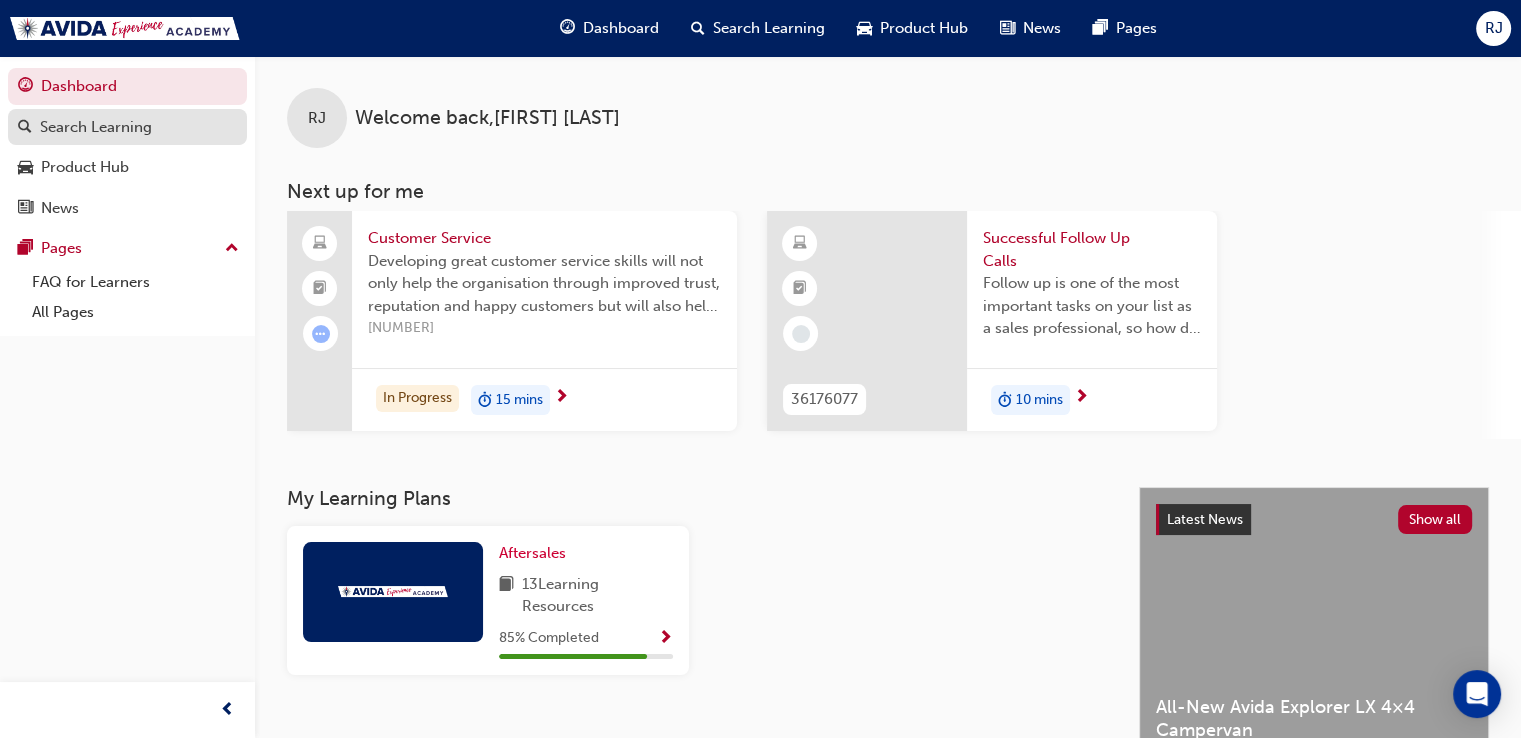 click on "Search Learning" at bounding box center (96, 127) 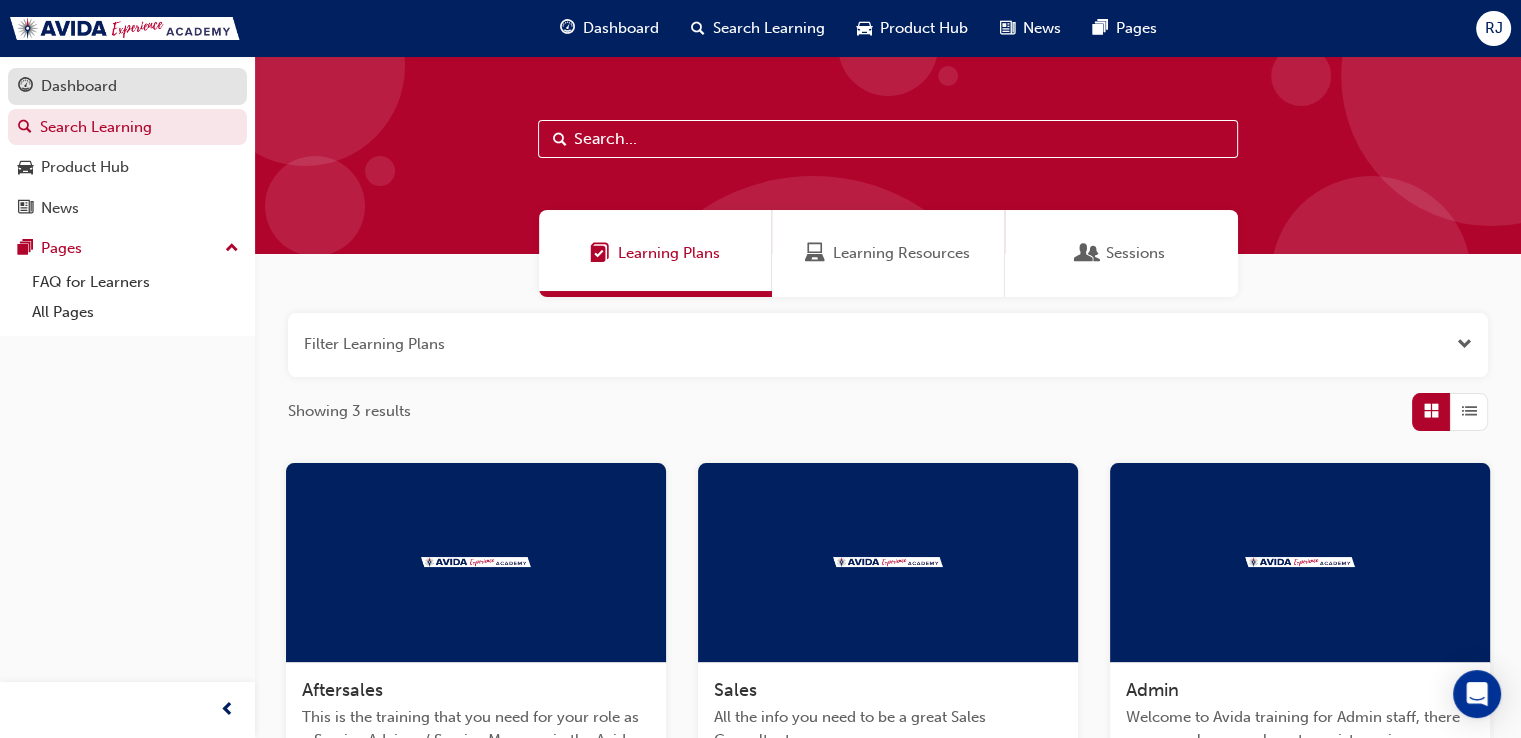 click on "Dashboard" at bounding box center (127, 86) 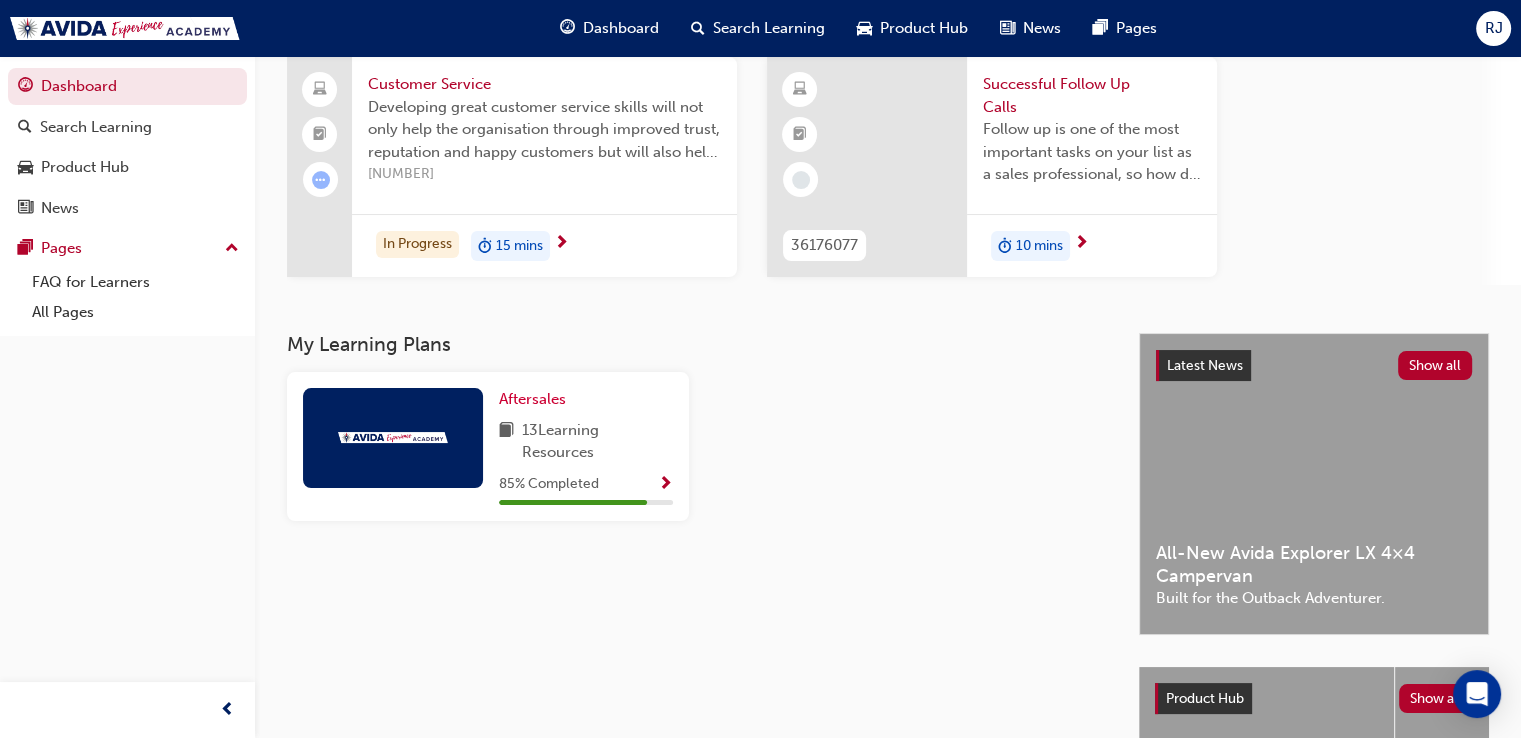 scroll, scrollTop: 125, scrollLeft: 0, axis: vertical 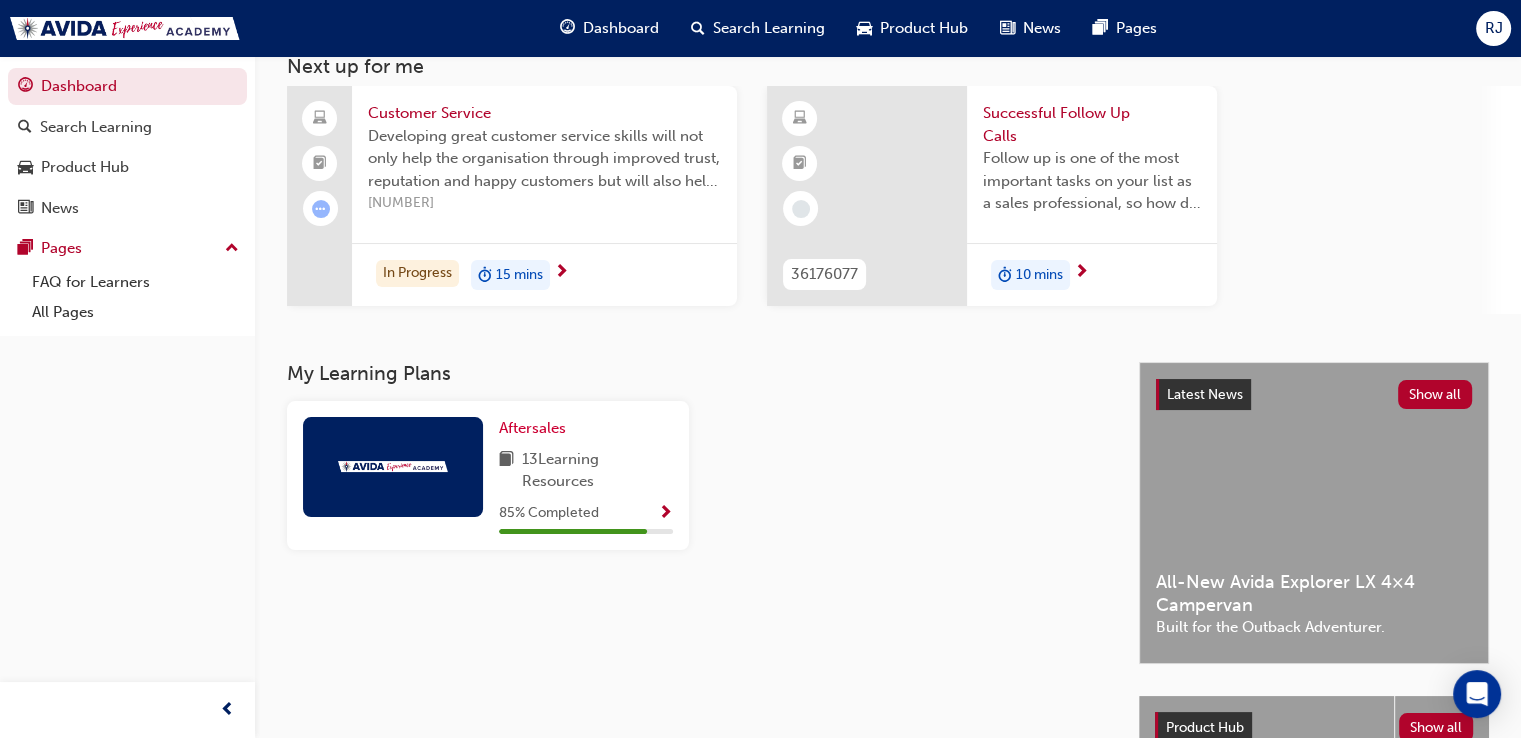 click on "15 mins" at bounding box center [519, 275] 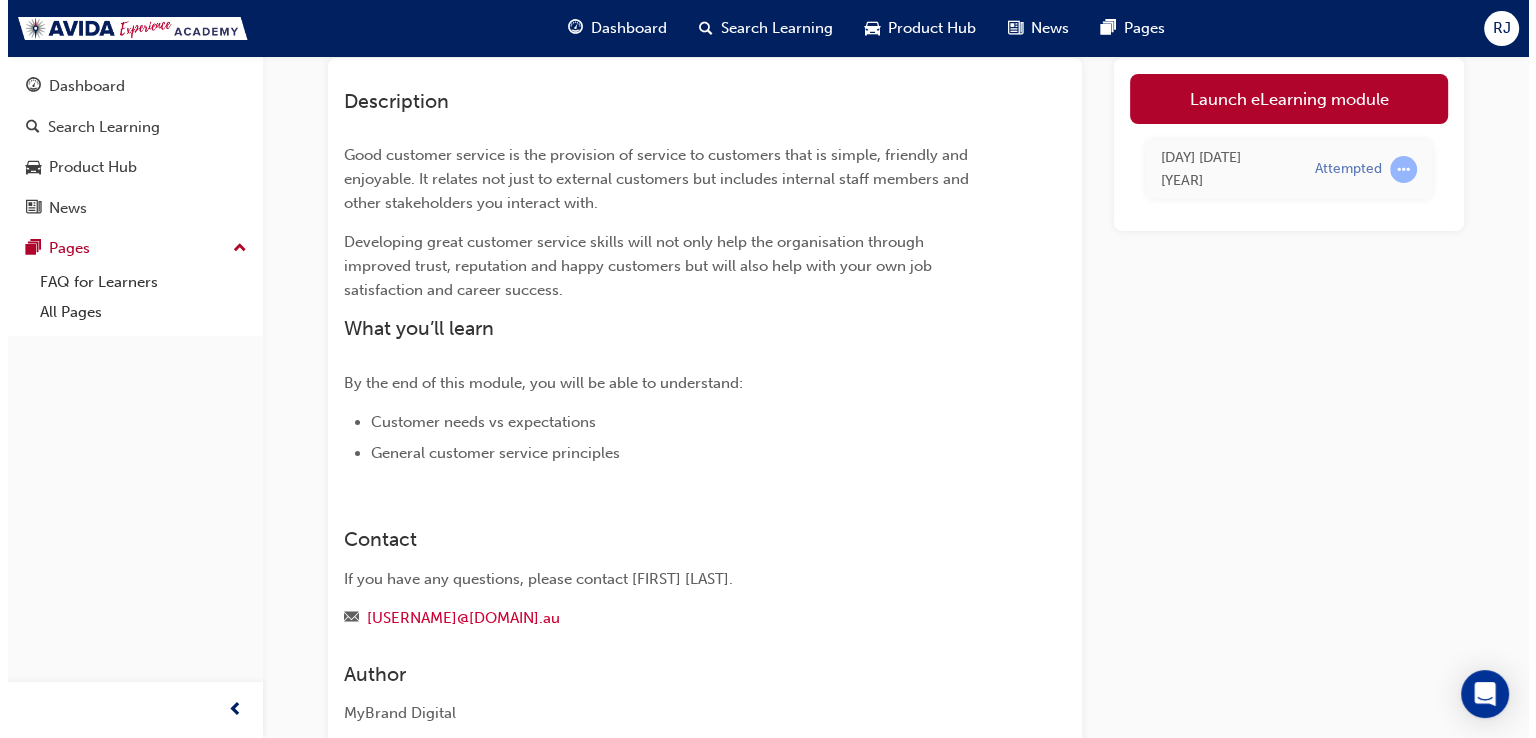 scroll, scrollTop: 0, scrollLeft: 0, axis: both 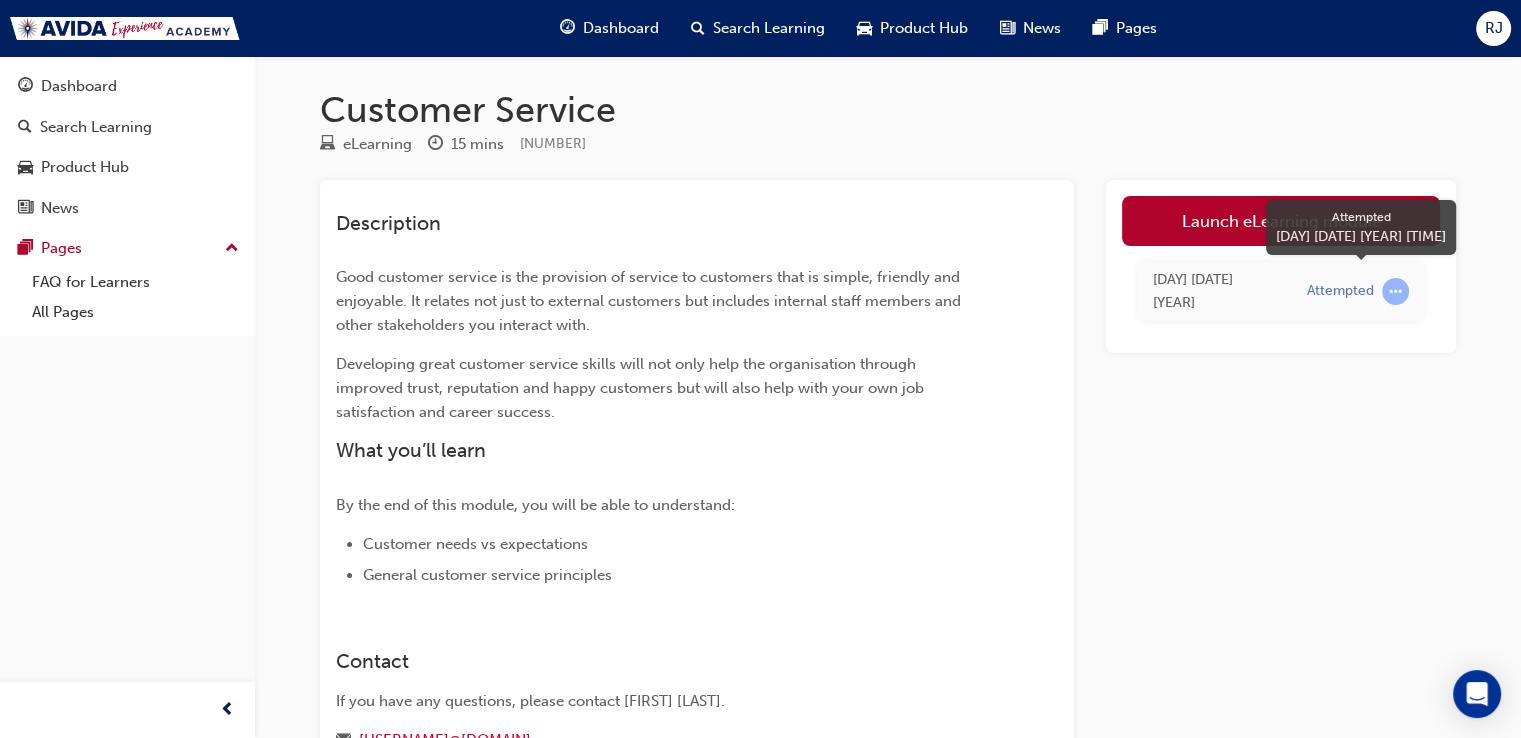 click on "Attempted" at bounding box center [1340, 291] 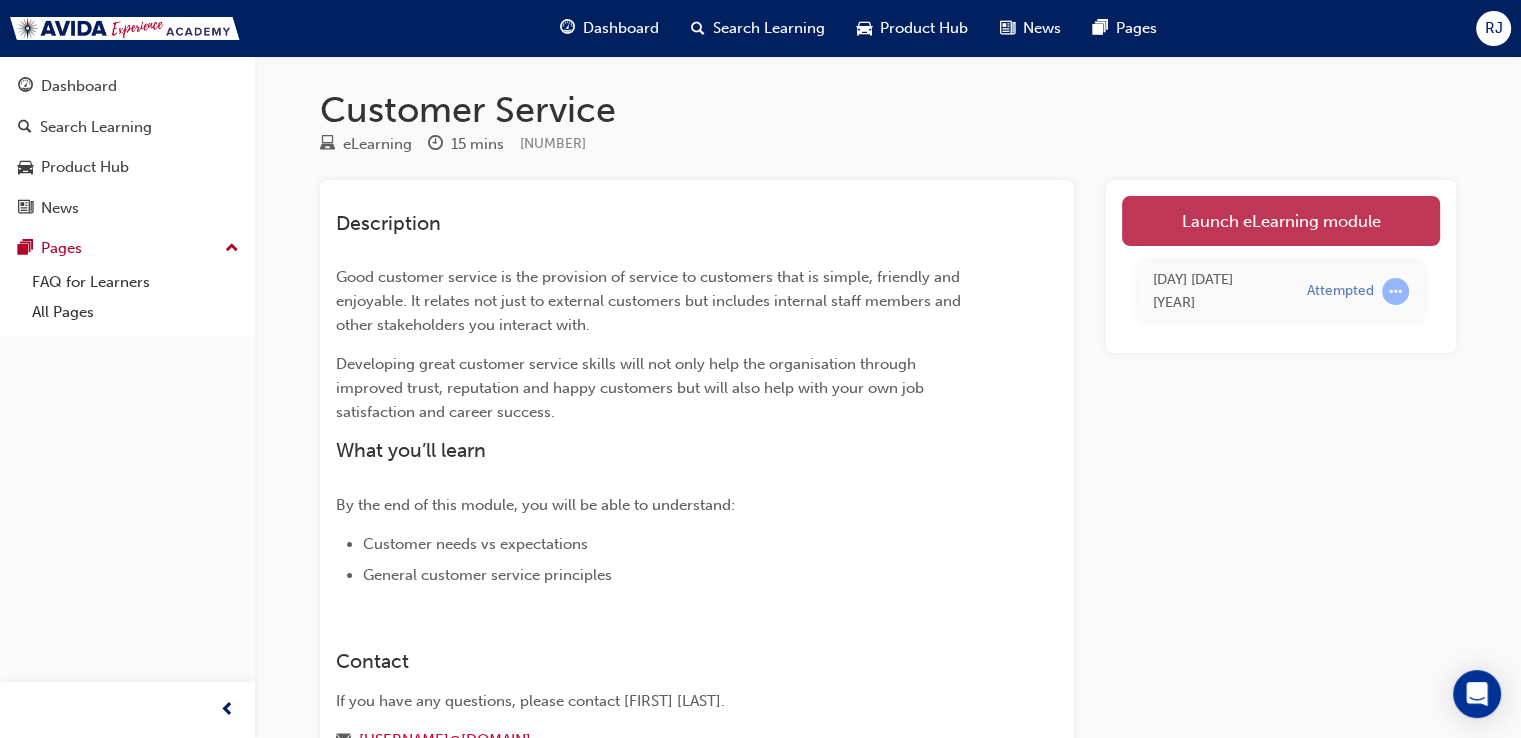 click on "Launch eLearning module" at bounding box center [1281, 221] 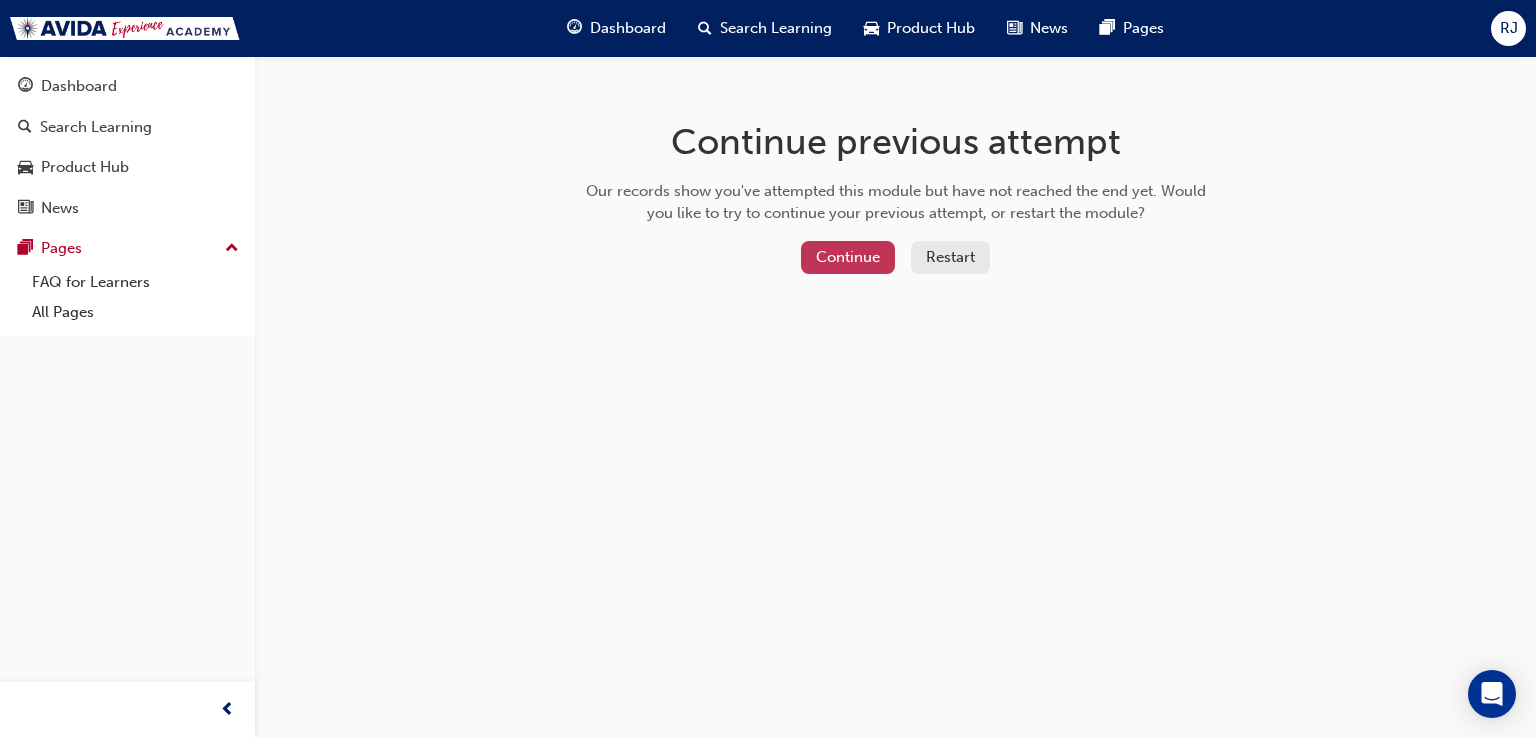 click on "Continue" at bounding box center (848, 257) 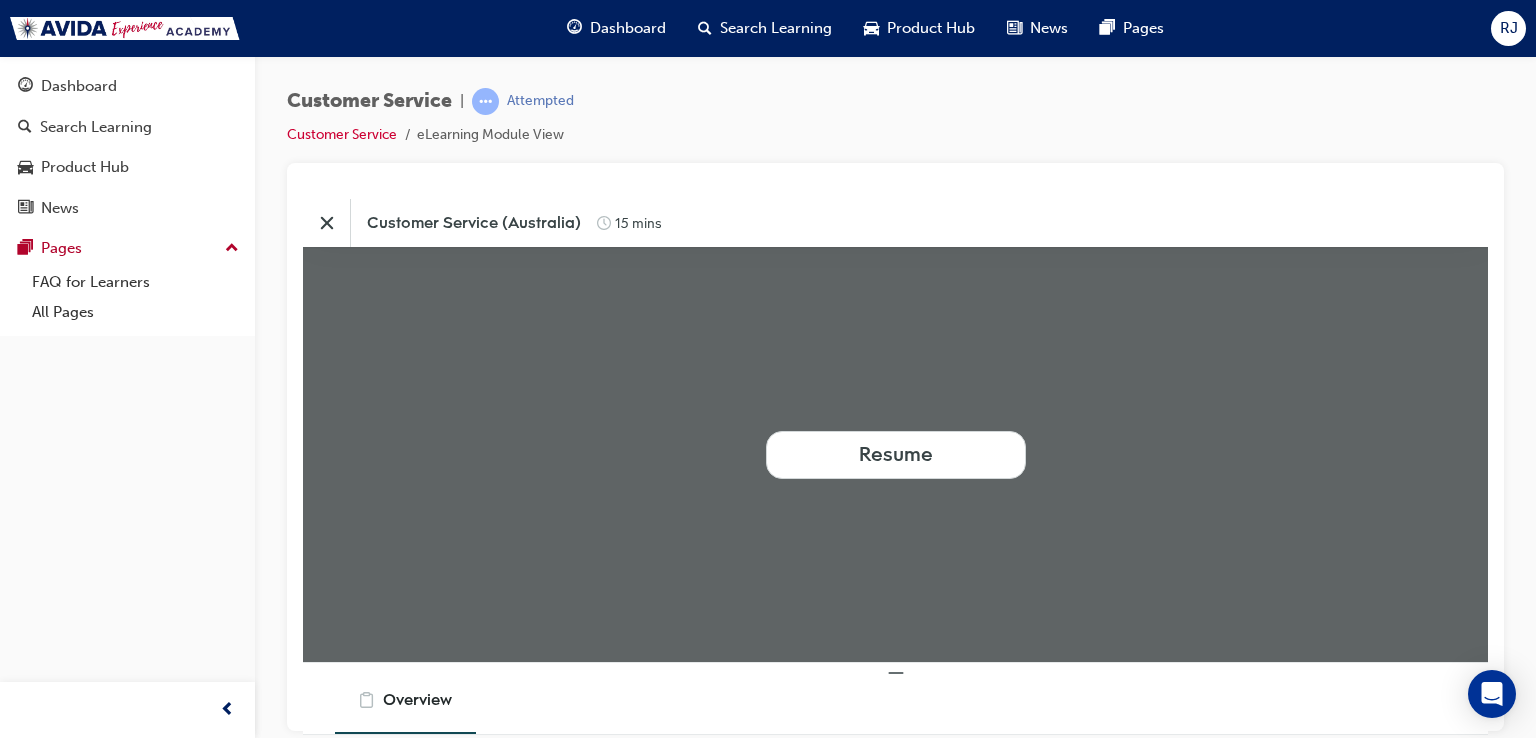 scroll, scrollTop: 0, scrollLeft: 0, axis: both 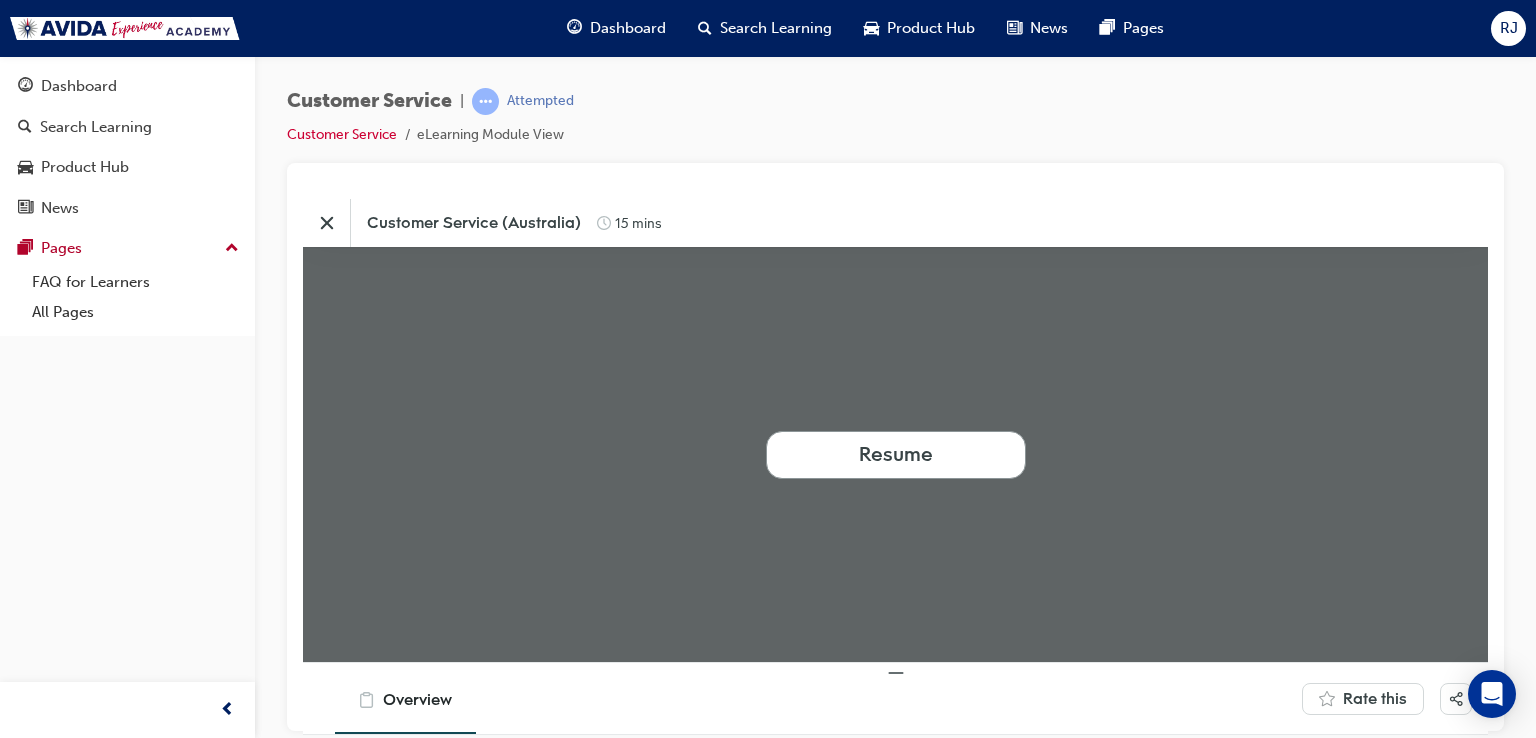 click on "Resume" at bounding box center [896, 453] 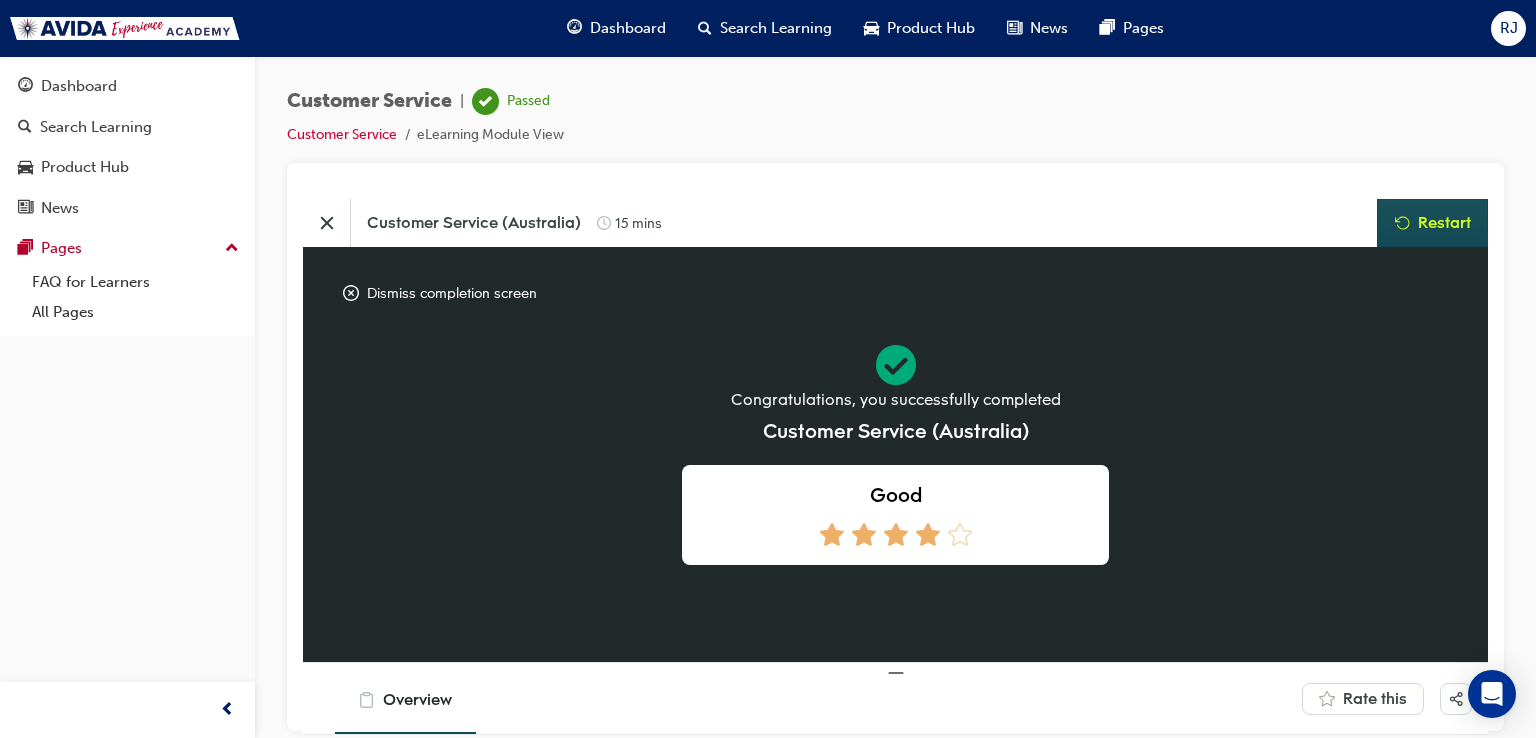 click 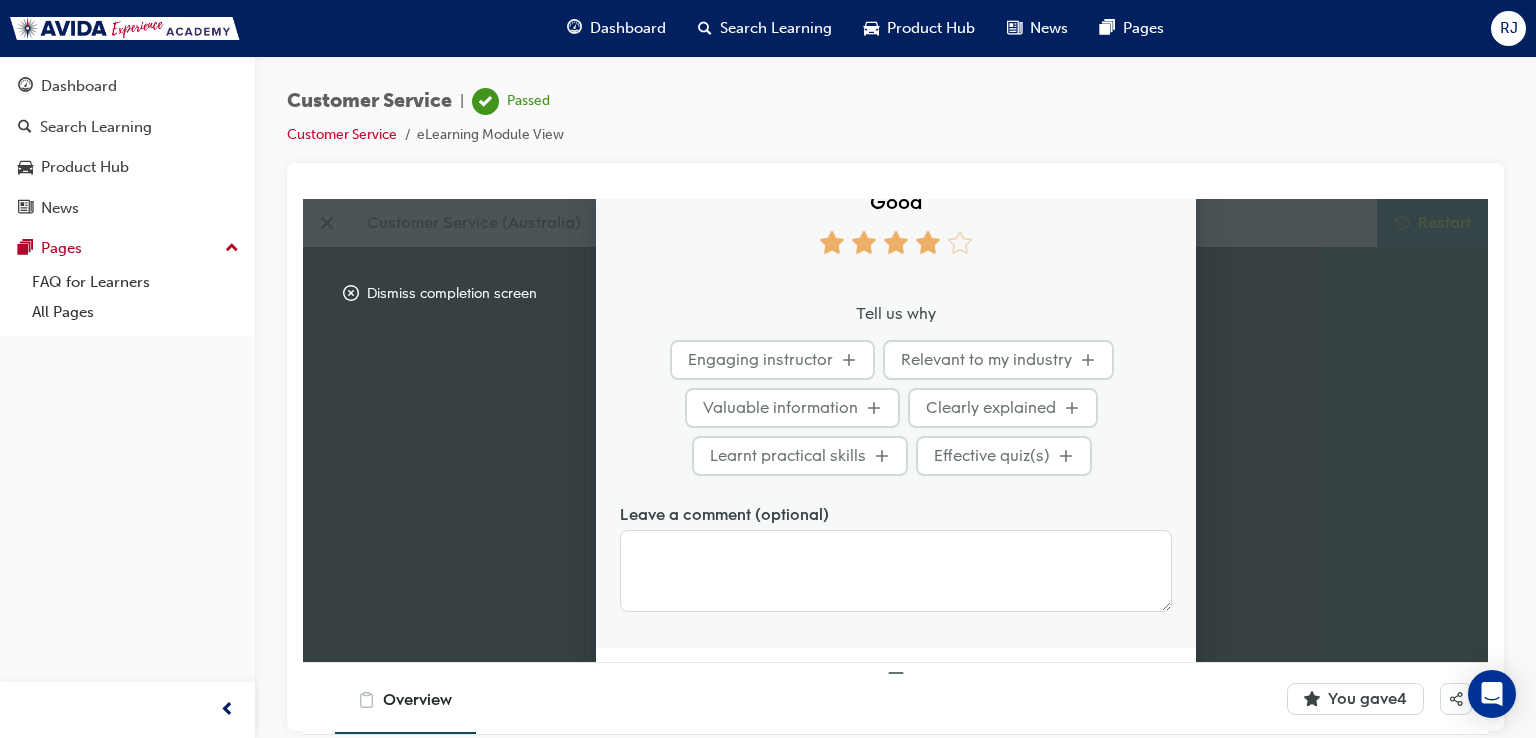 scroll, scrollTop: 127, scrollLeft: 0, axis: vertical 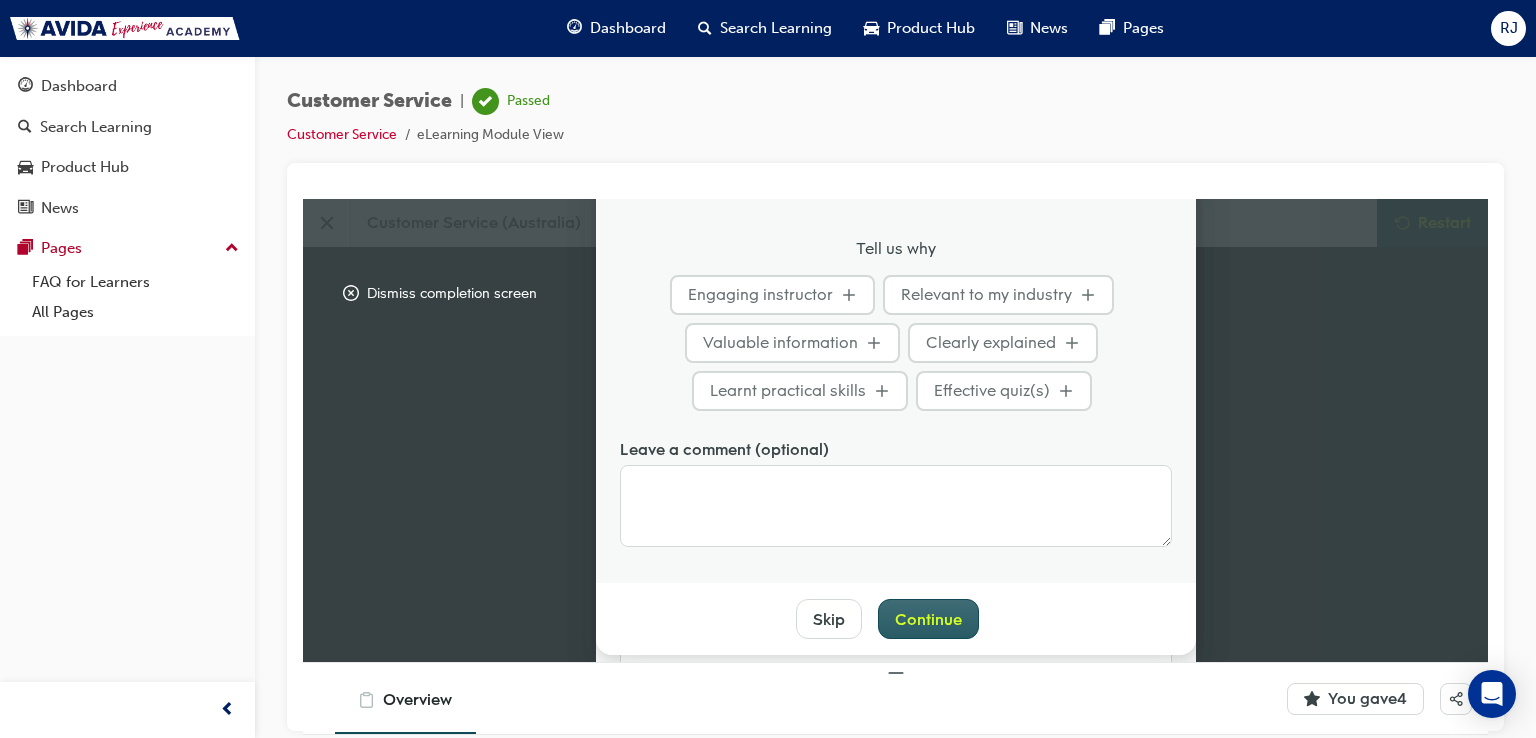 click on "Continue" at bounding box center [928, 618] 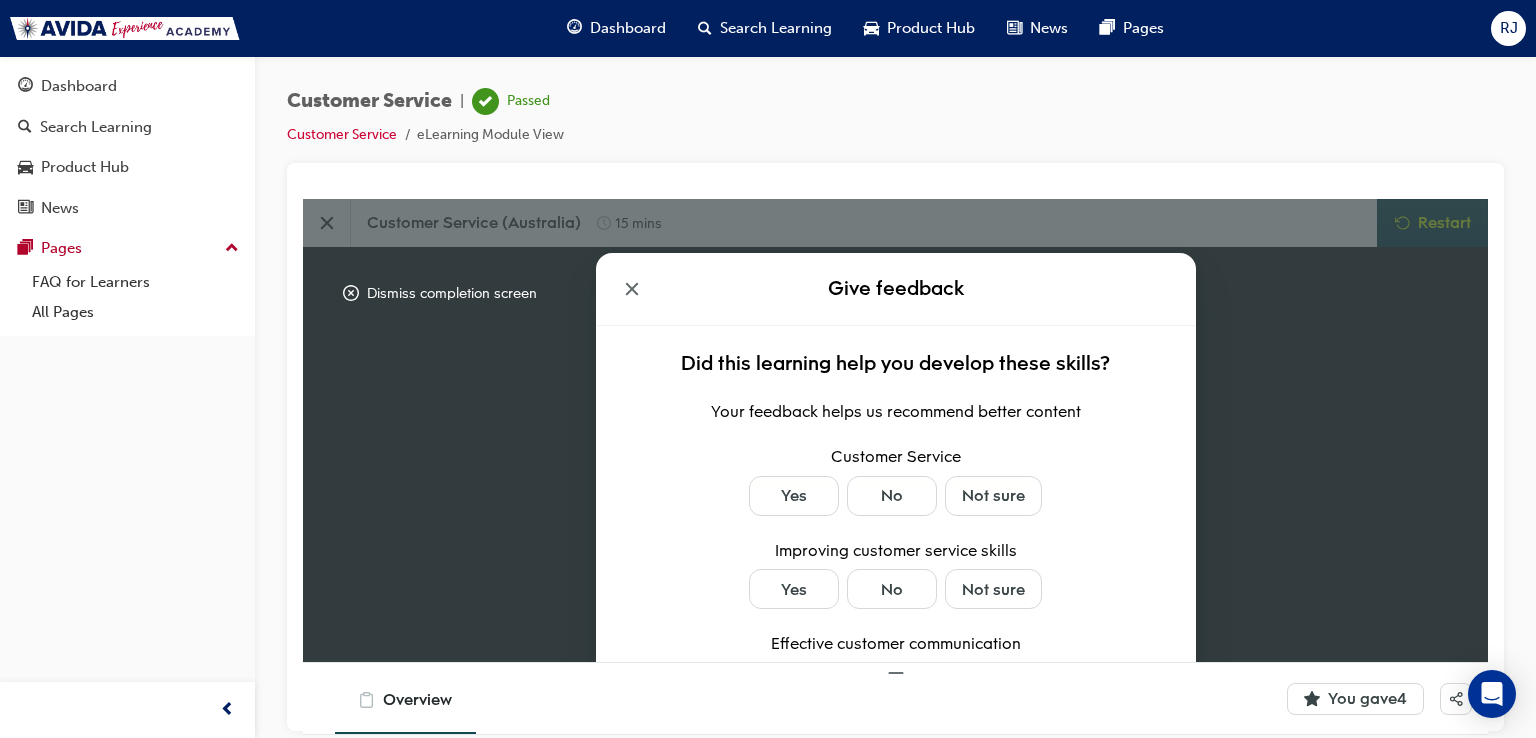click 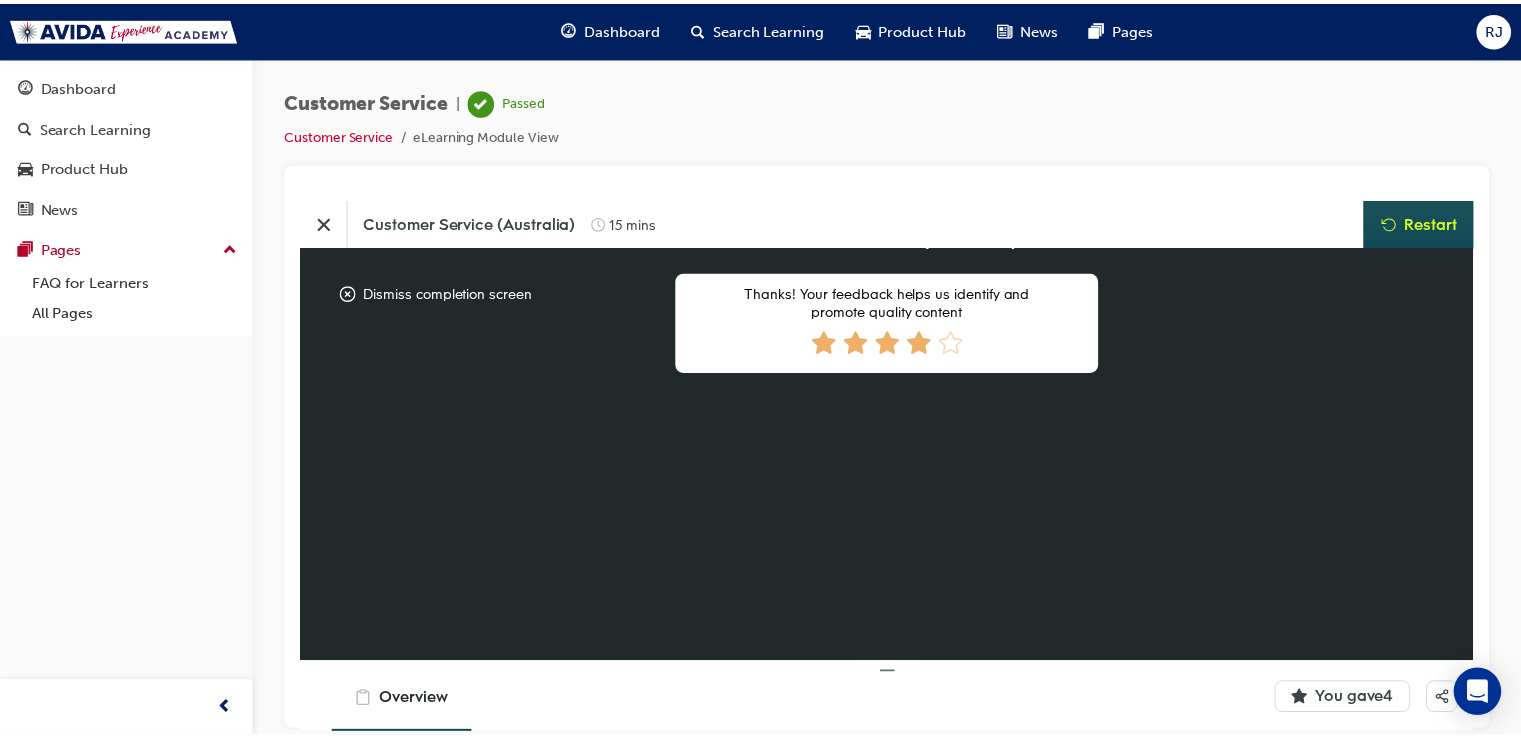scroll, scrollTop: 0, scrollLeft: 0, axis: both 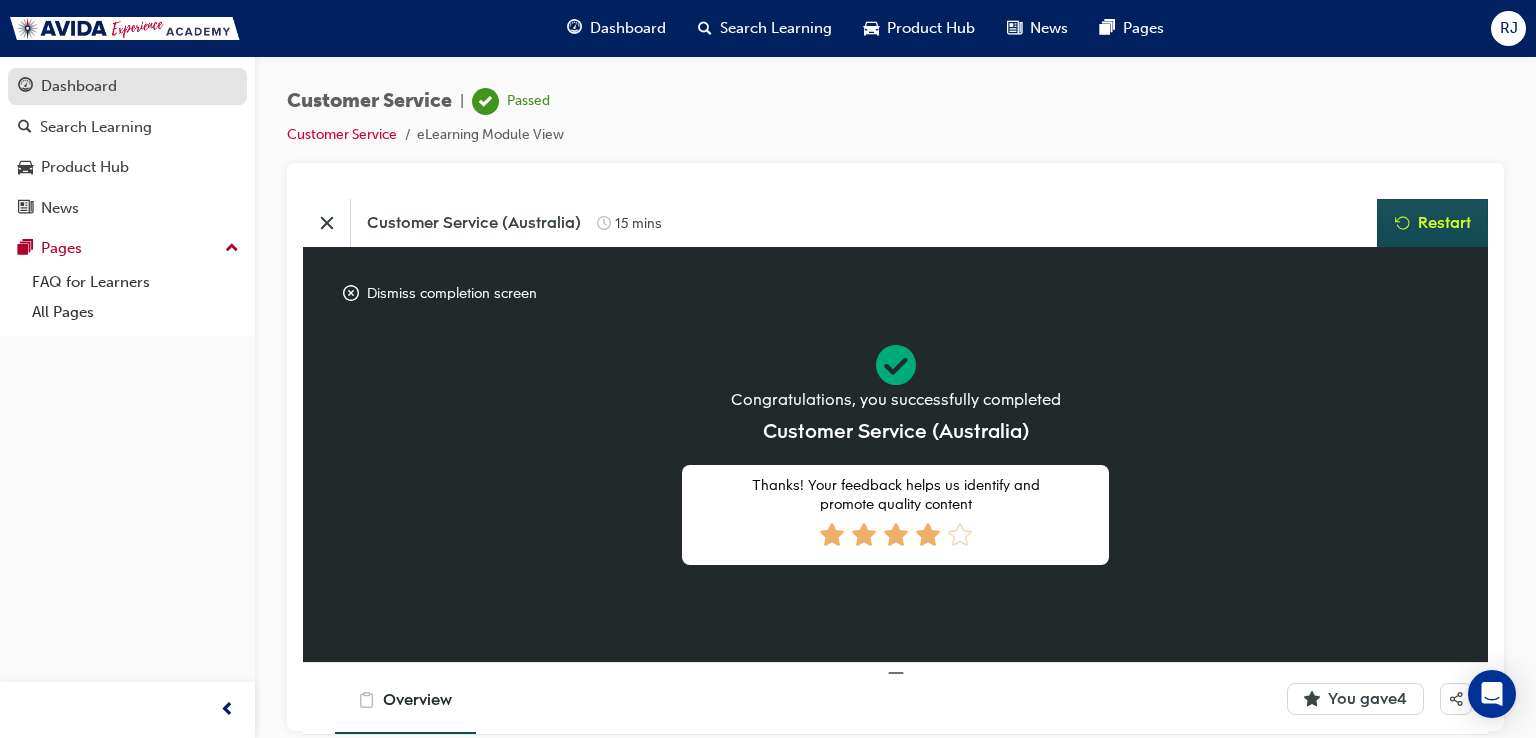 click on "Dashboard" at bounding box center (79, 86) 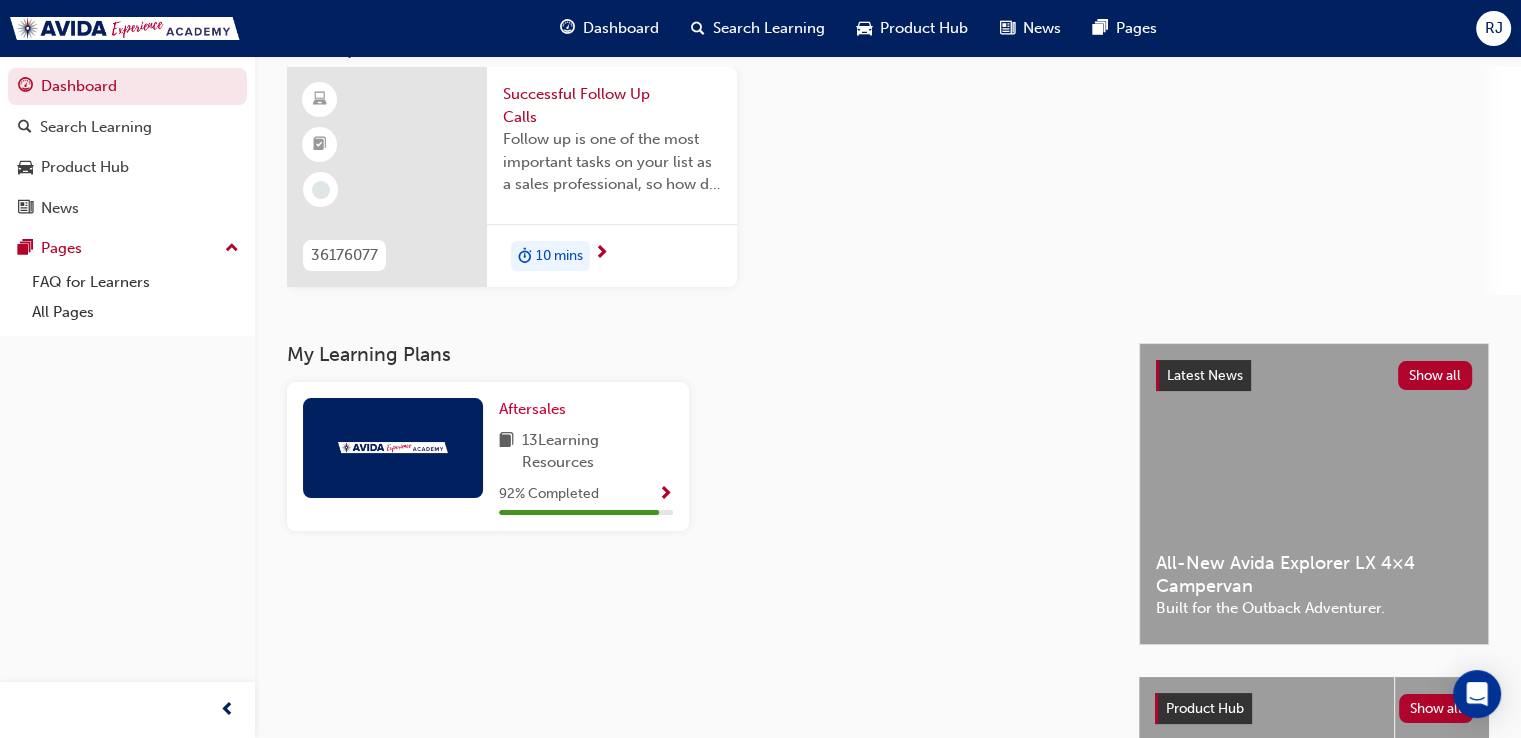 scroll, scrollTop: 200, scrollLeft: 0, axis: vertical 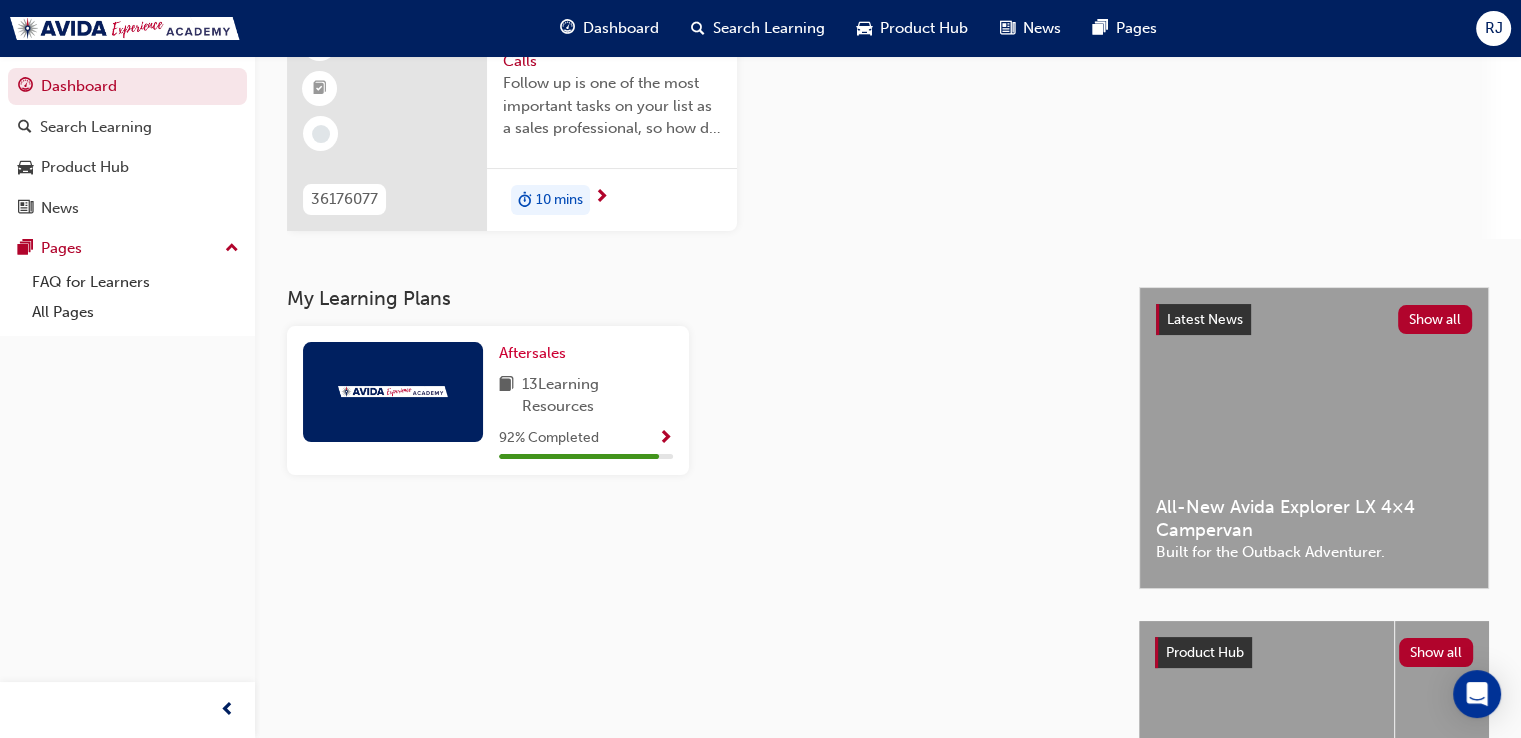 click on "13  Learning Resources" at bounding box center [597, 395] 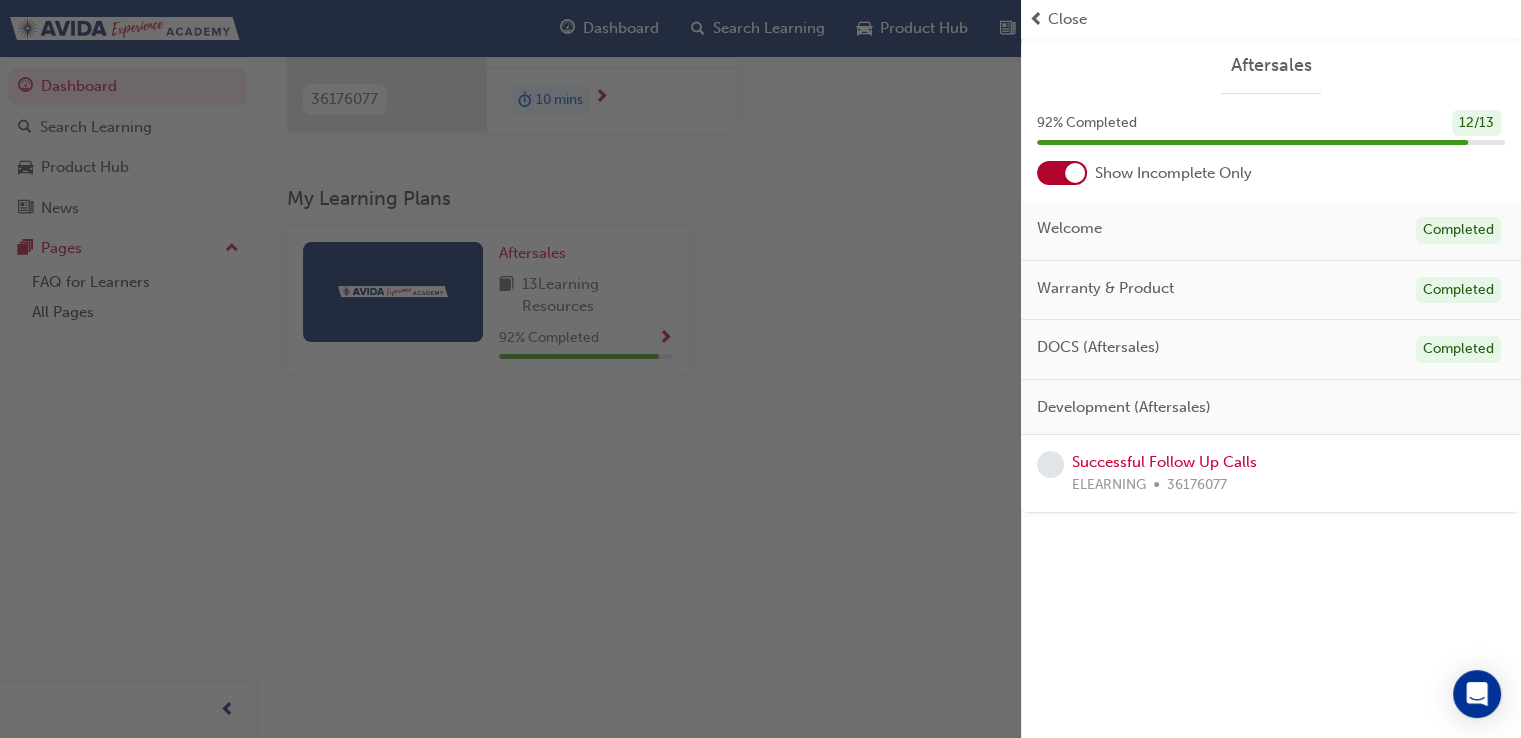 scroll, scrollTop: 400, scrollLeft: 0, axis: vertical 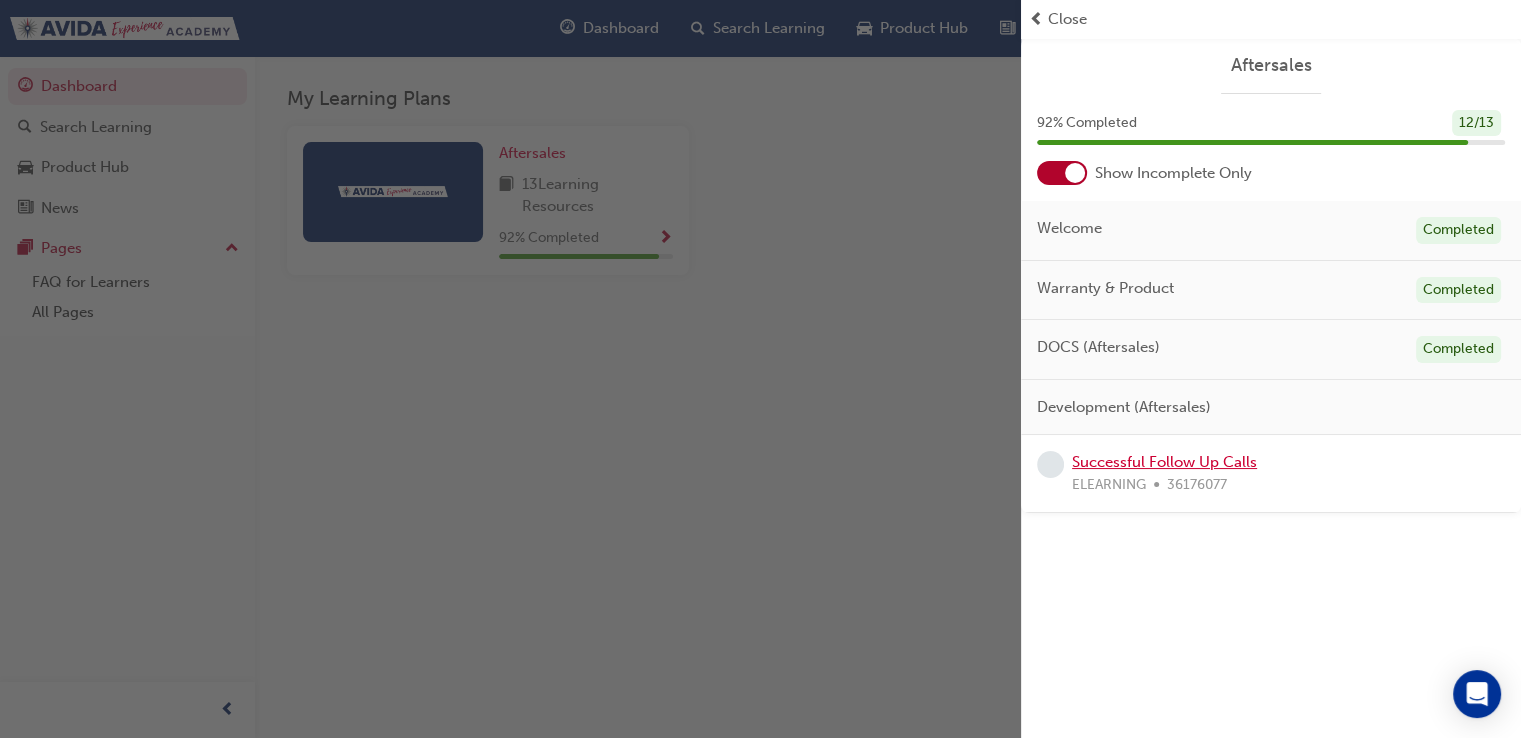 click on "Successful Follow Up Calls" at bounding box center [1164, 462] 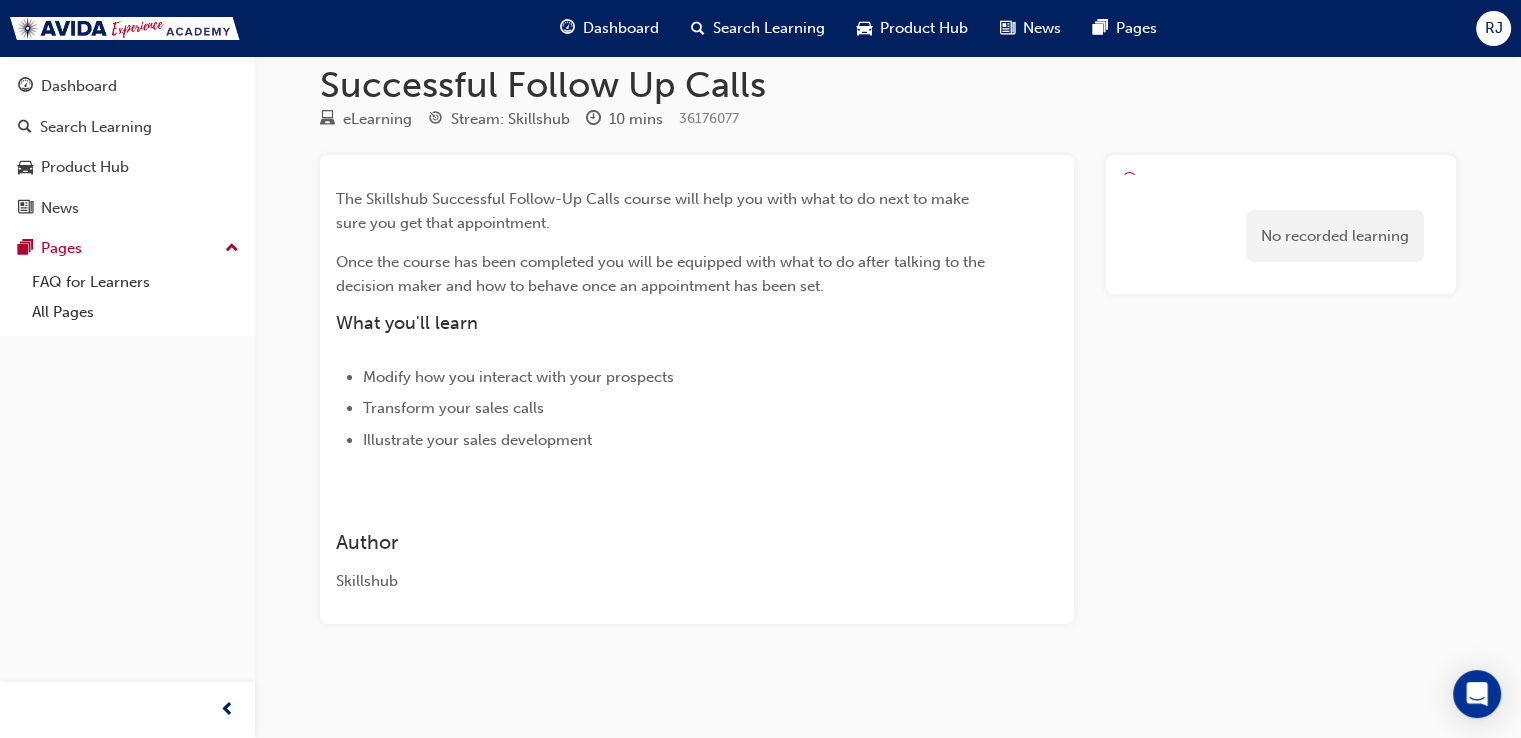 scroll, scrollTop: 26, scrollLeft: 0, axis: vertical 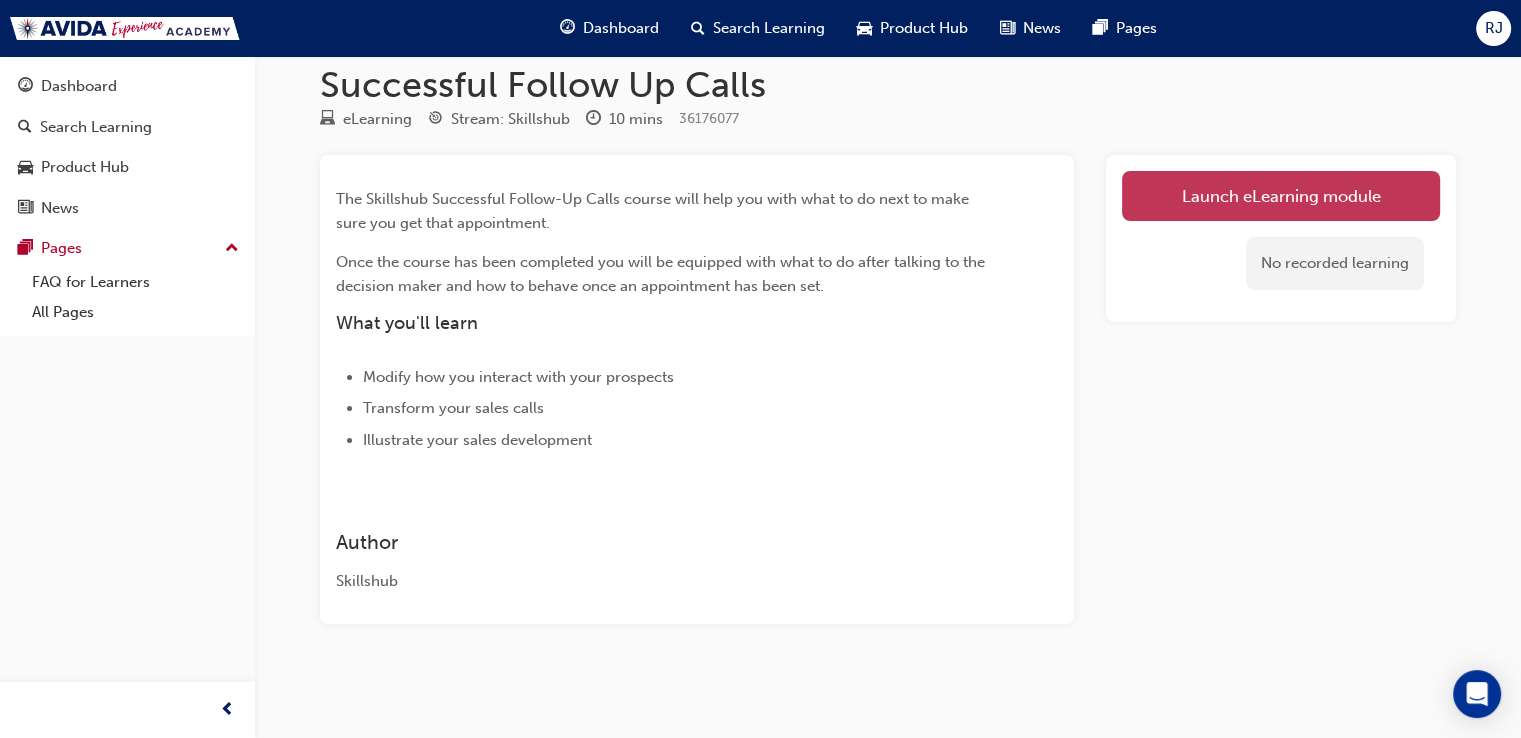 click on "Launch eLearning module" at bounding box center (1281, 196) 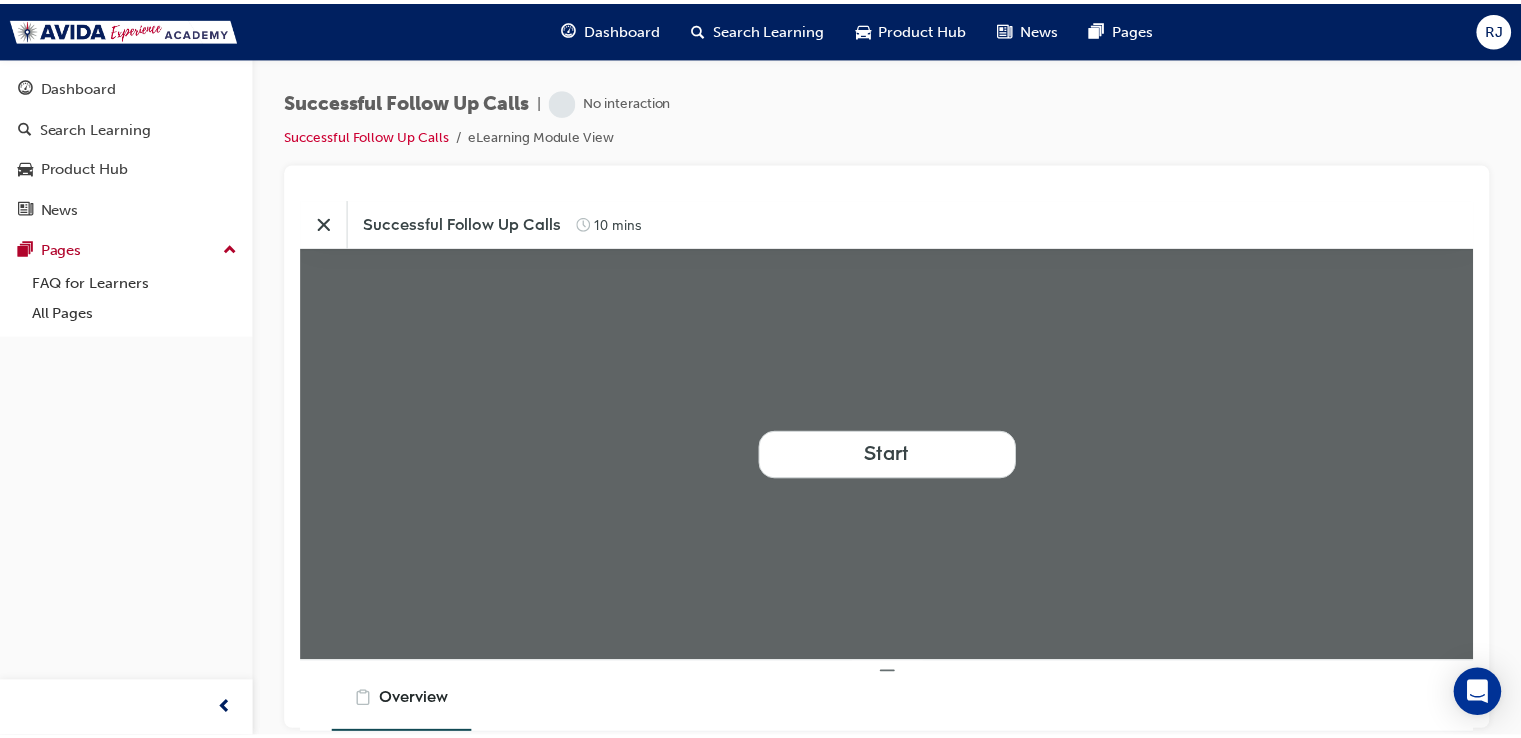 scroll, scrollTop: 0, scrollLeft: 0, axis: both 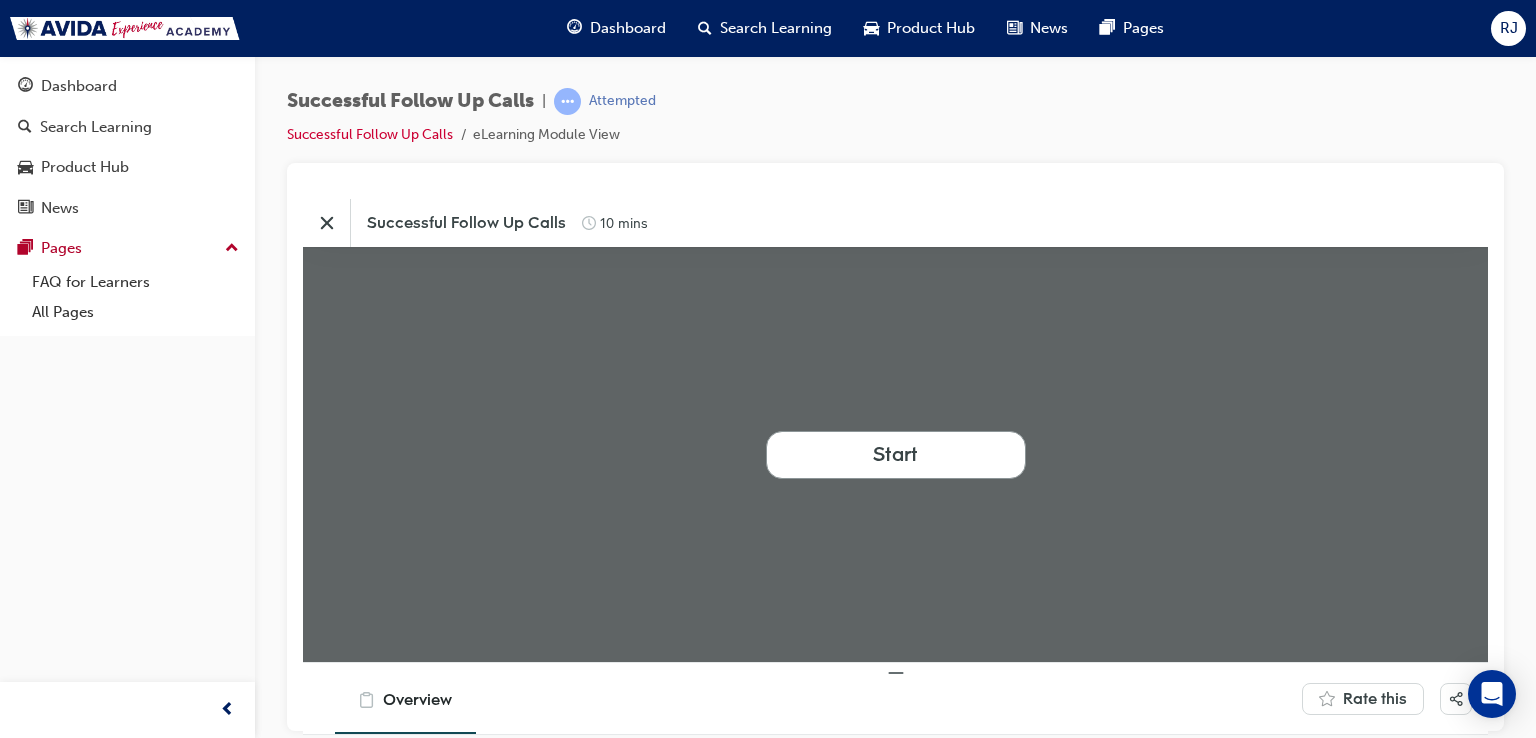click on "Start" at bounding box center (896, 454) 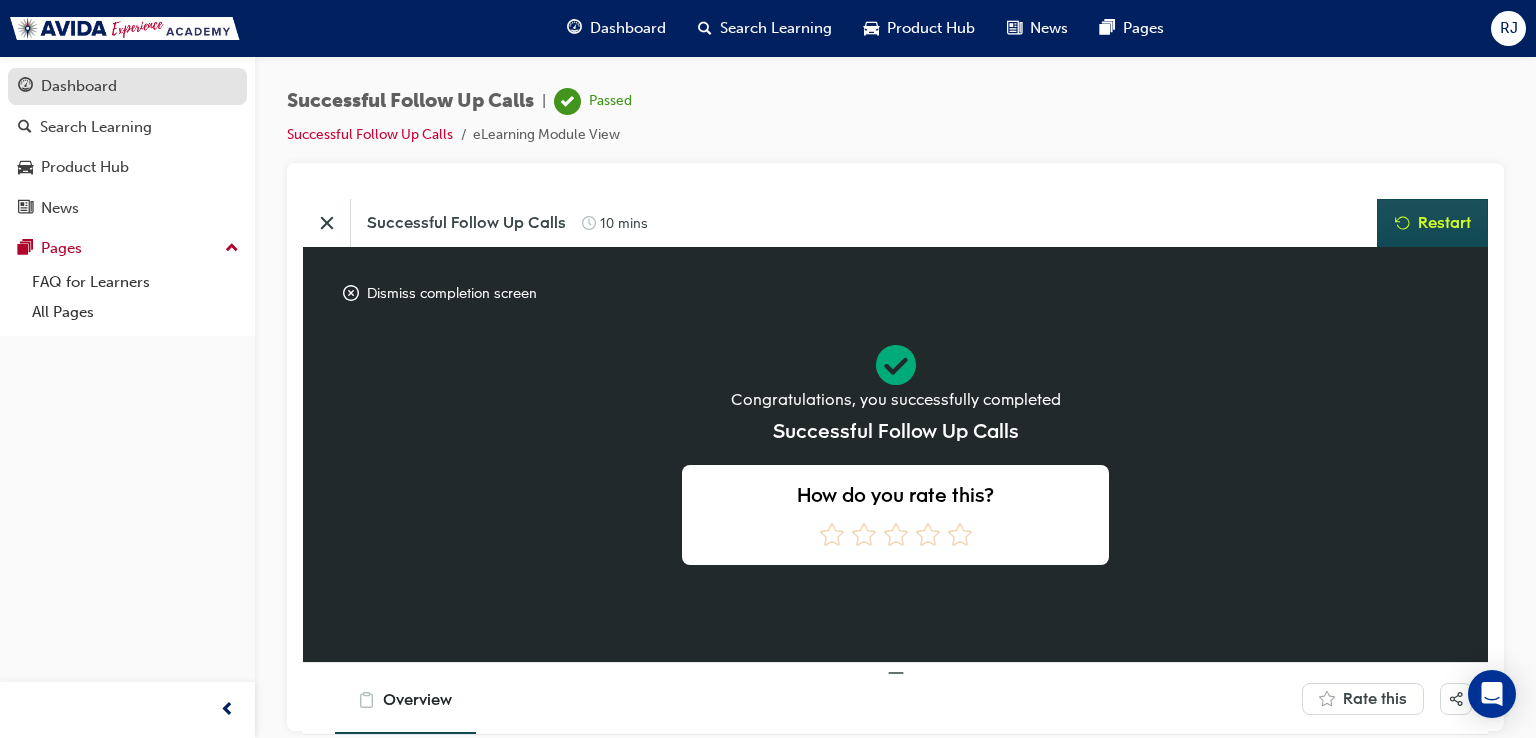 click on "Dashboard" at bounding box center [79, 86] 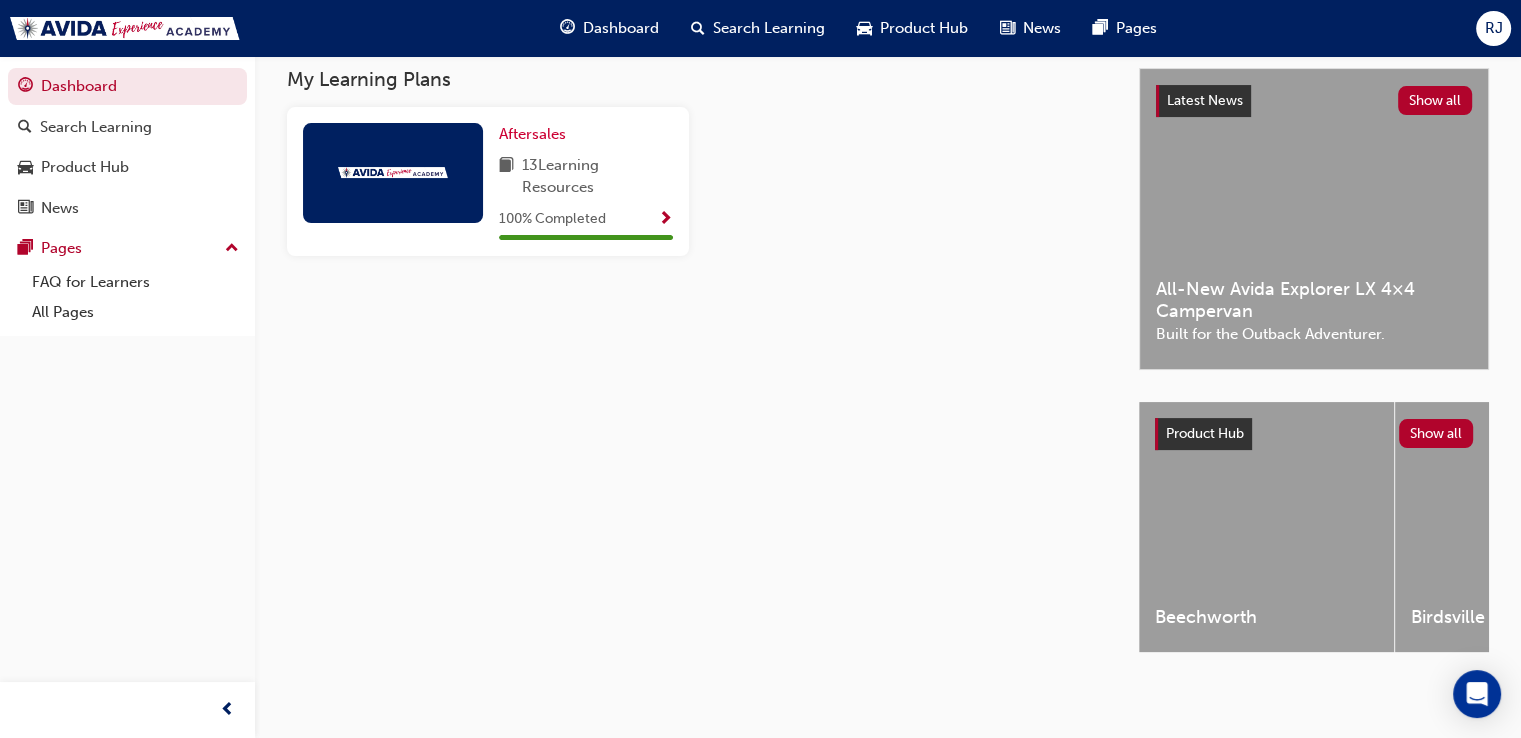 scroll, scrollTop: 0, scrollLeft: 0, axis: both 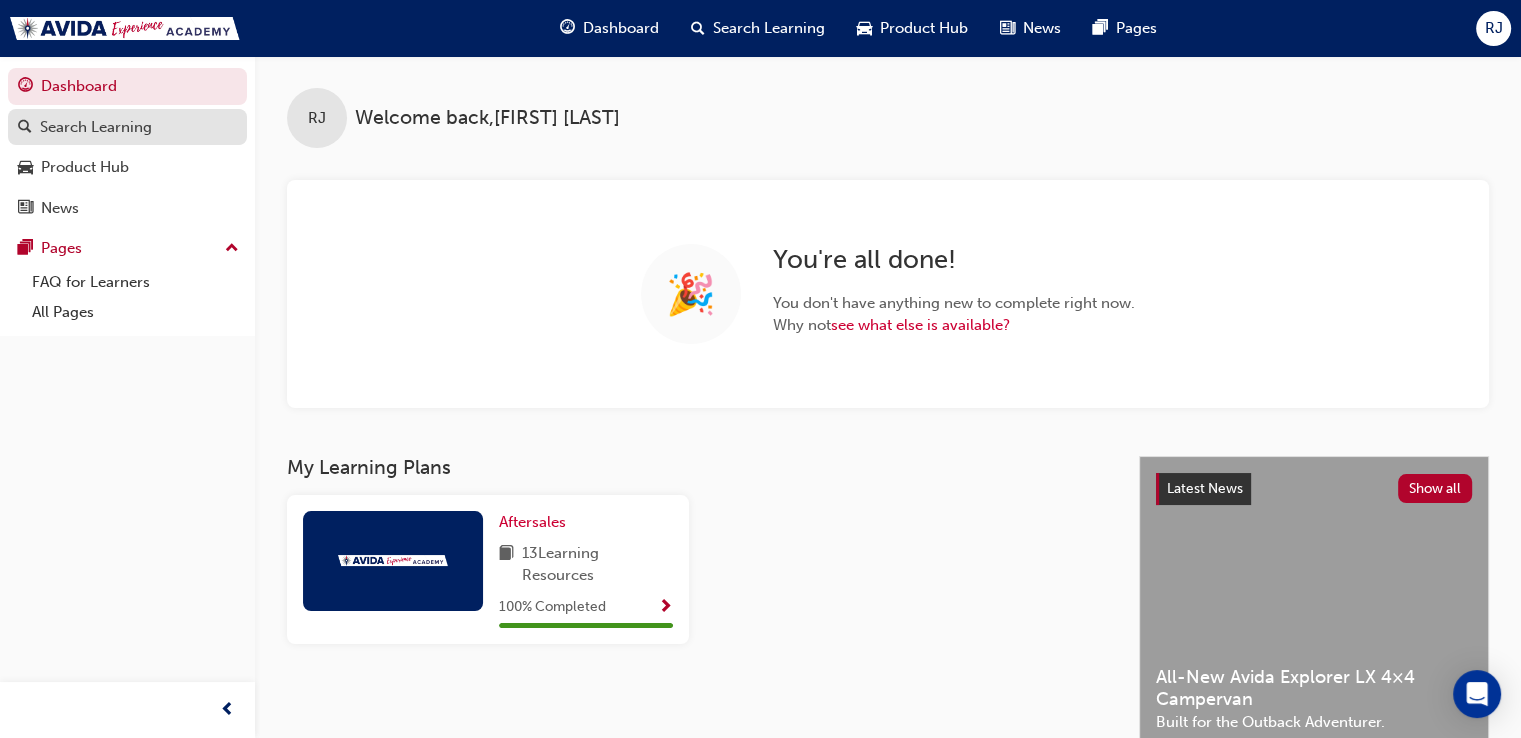 click on "Search Learning" at bounding box center (96, 127) 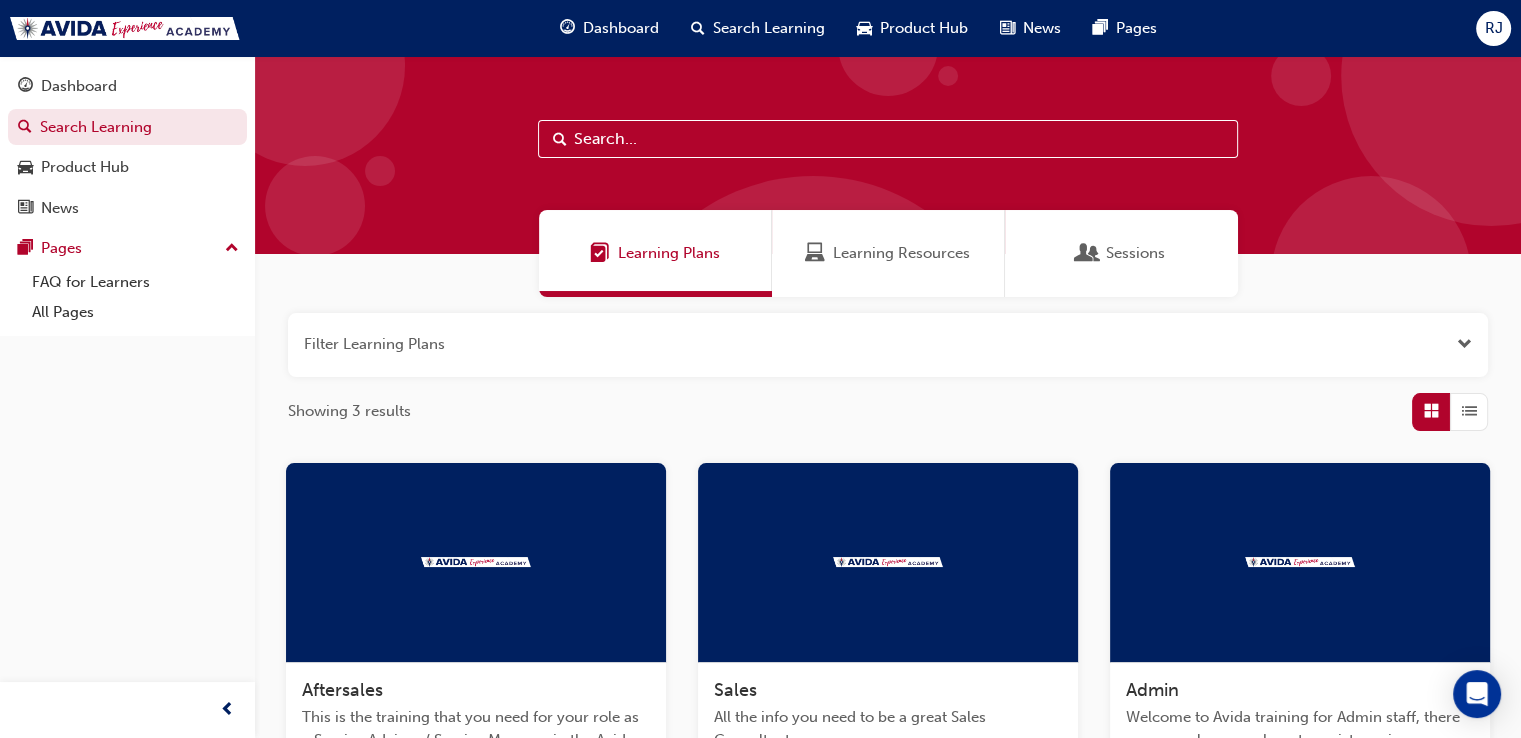 click on "RJ" at bounding box center [1494, 28] 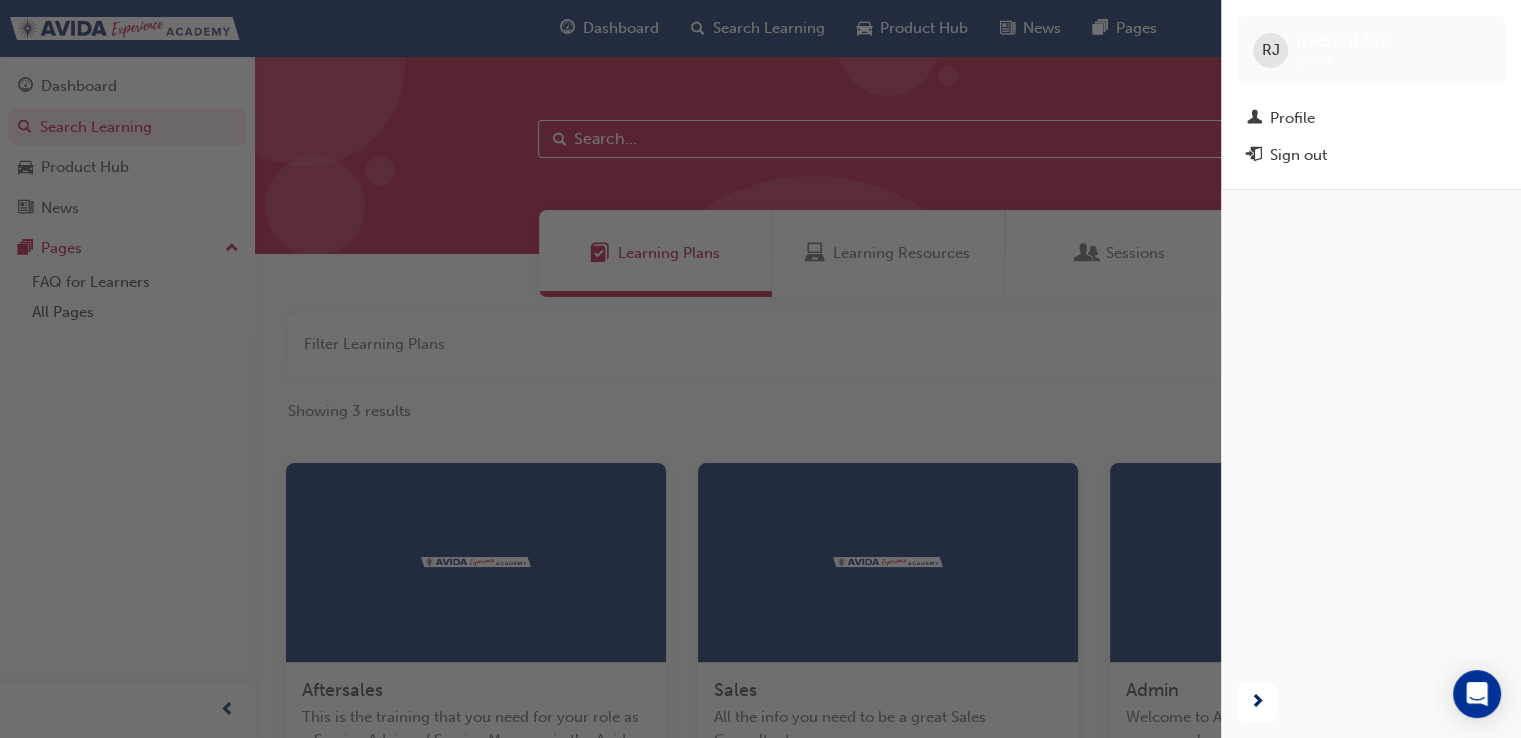 click on "Sign out" at bounding box center (1298, 155) 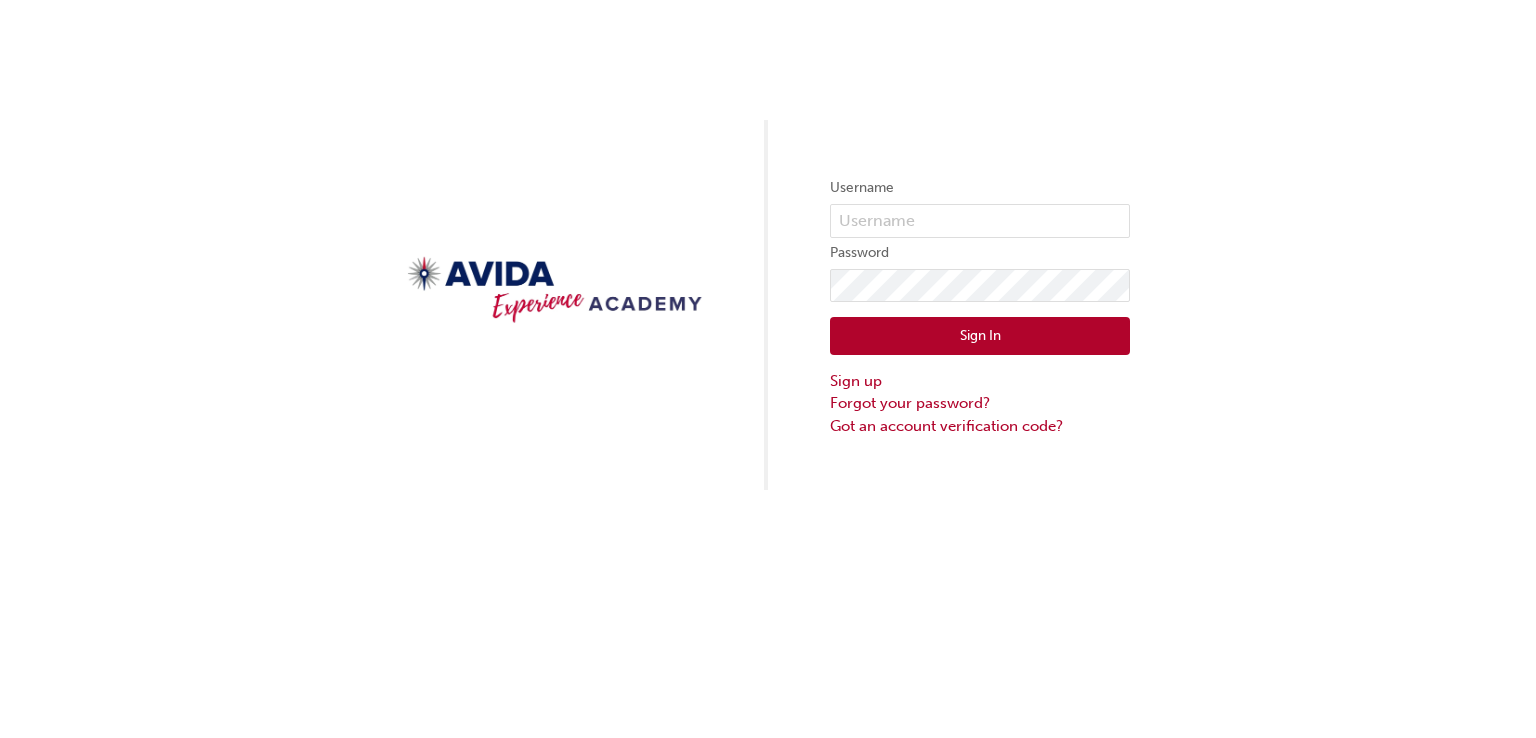scroll, scrollTop: 0, scrollLeft: 0, axis: both 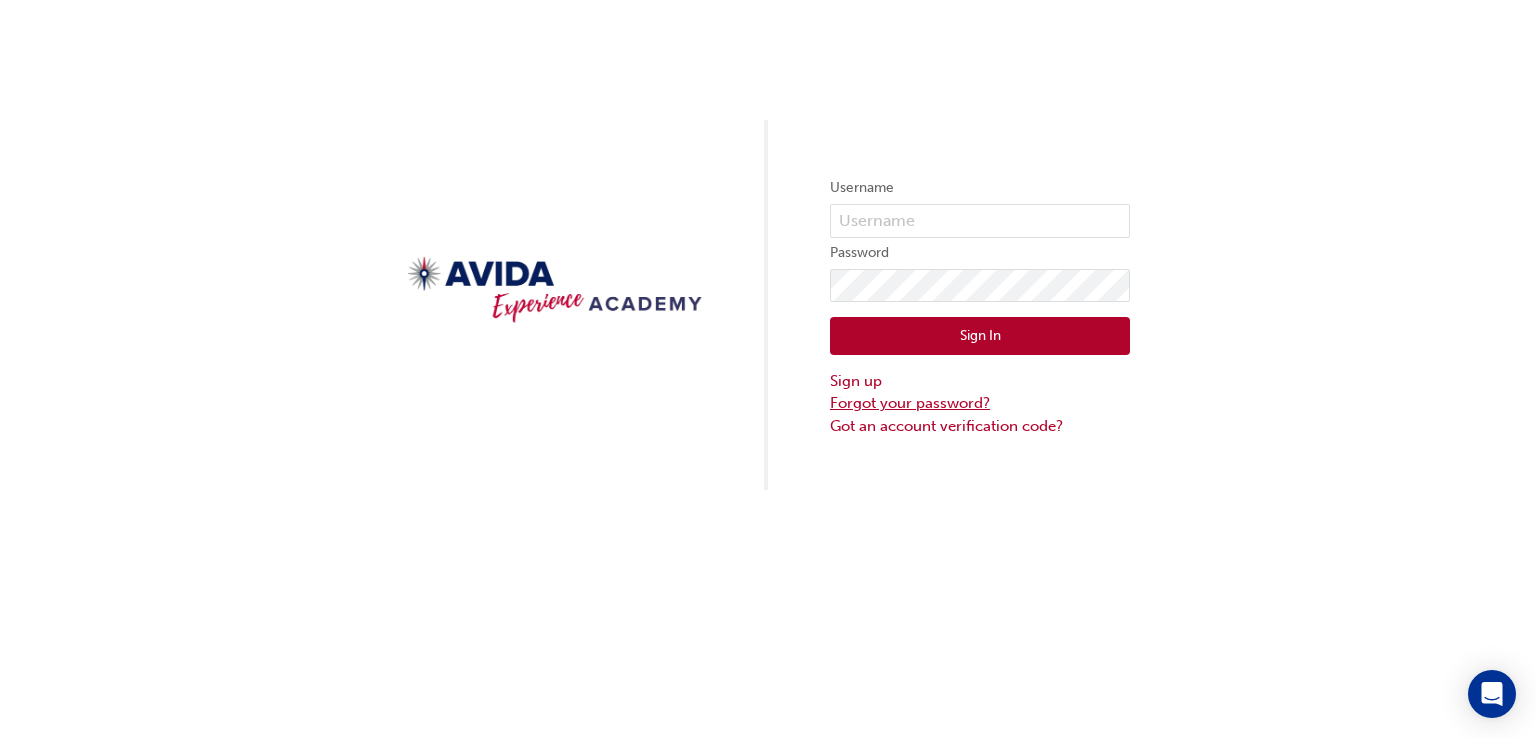 click on "Forgot your password?" at bounding box center (980, 403) 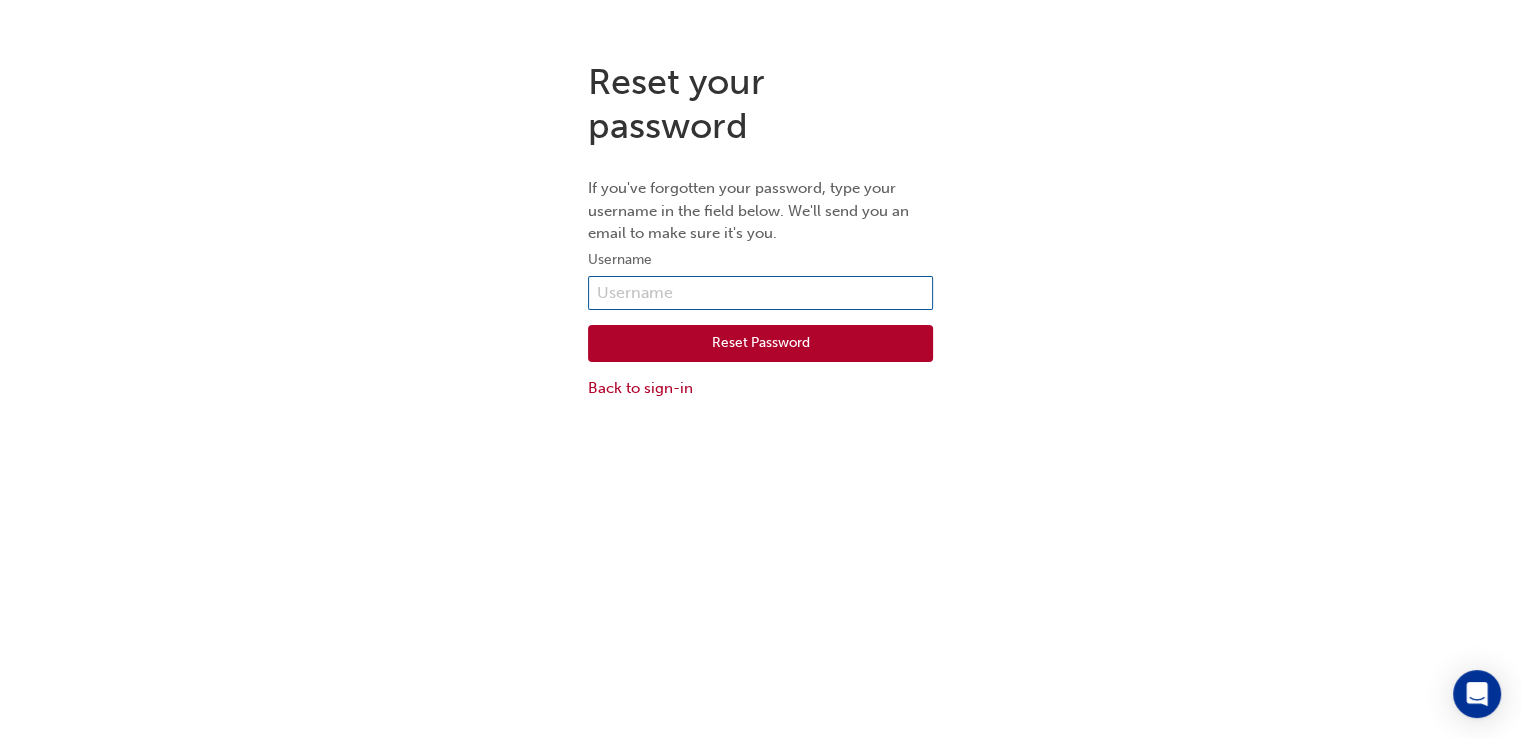 click at bounding box center [760, 293] 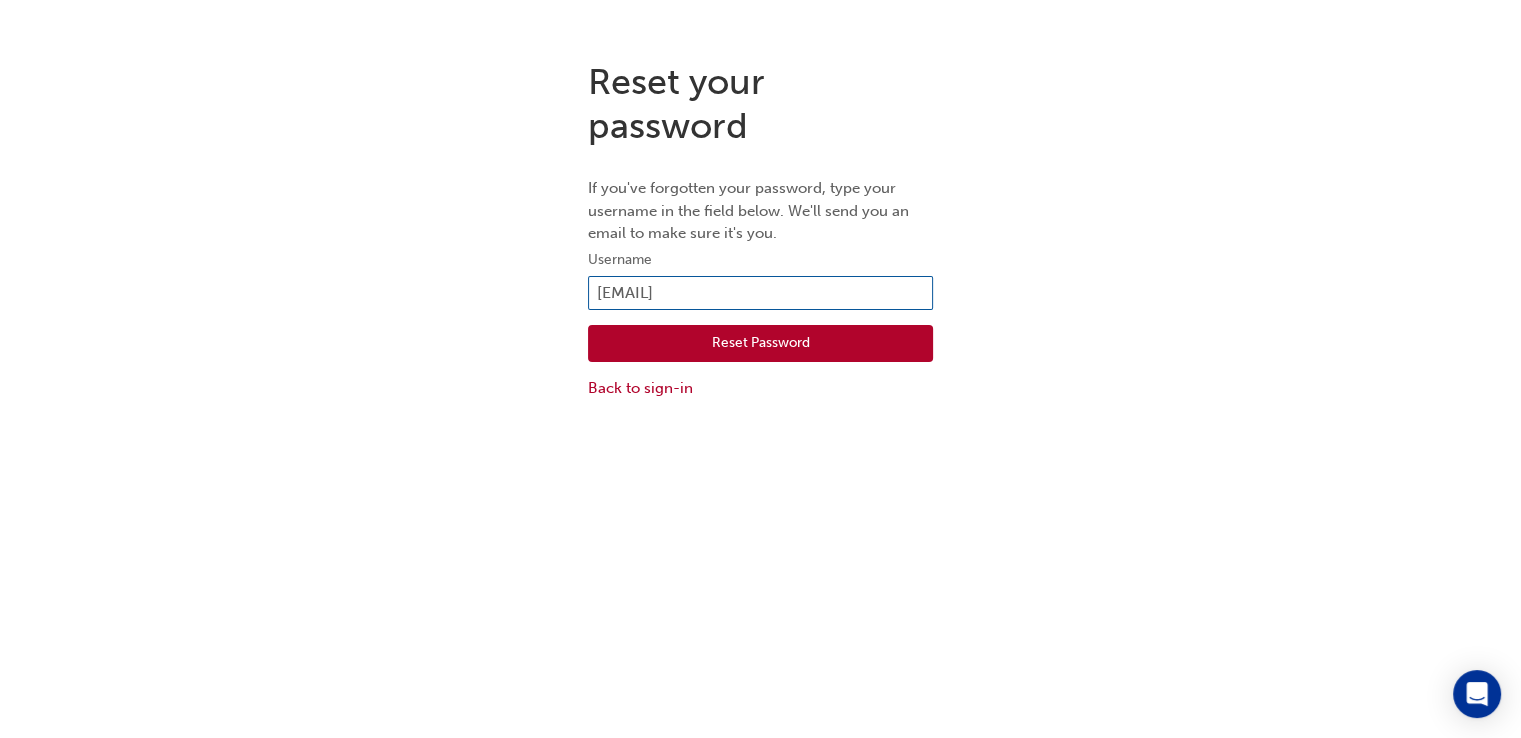 click on "nikki@4krv.com.au" at bounding box center (760, 293) 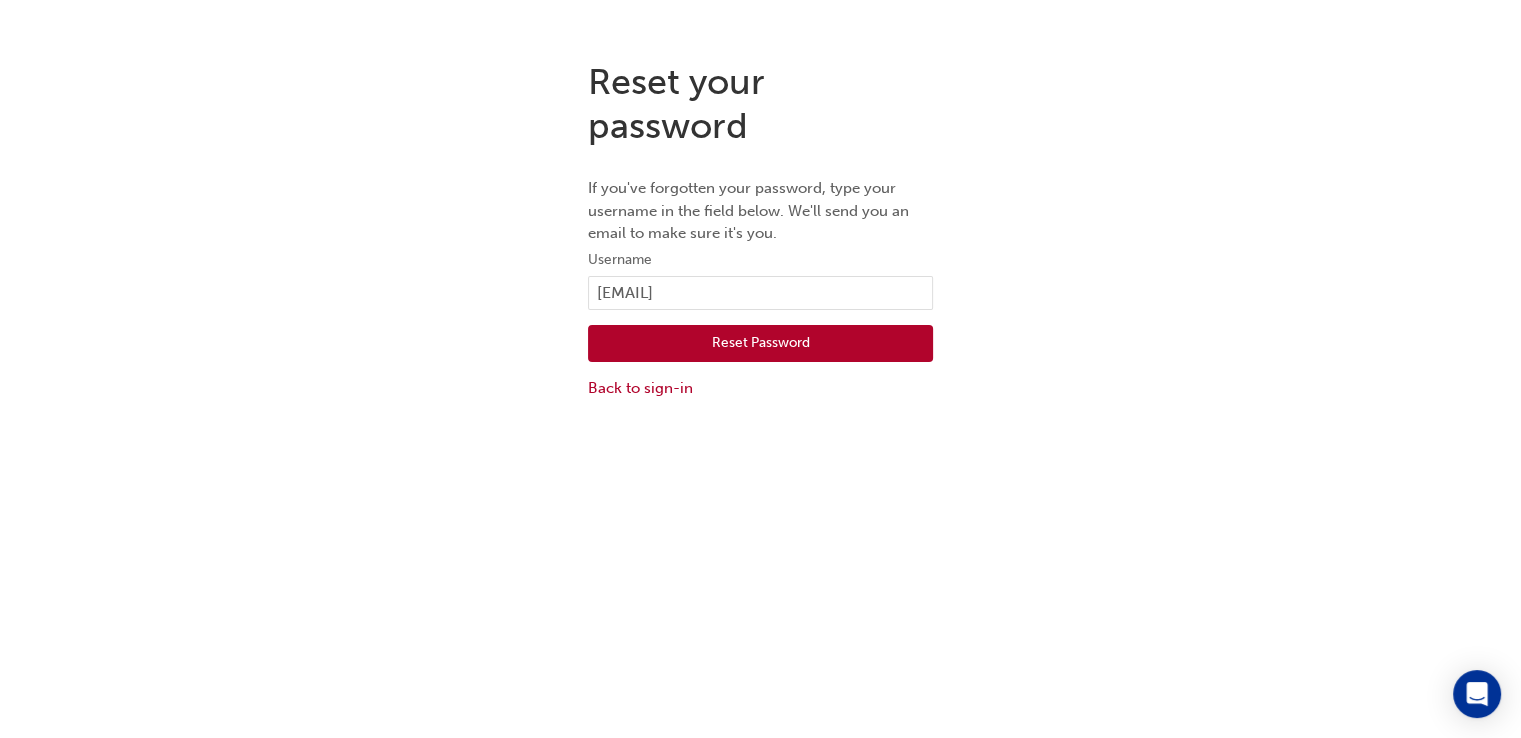 click on "Reset Password" at bounding box center [760, 344] 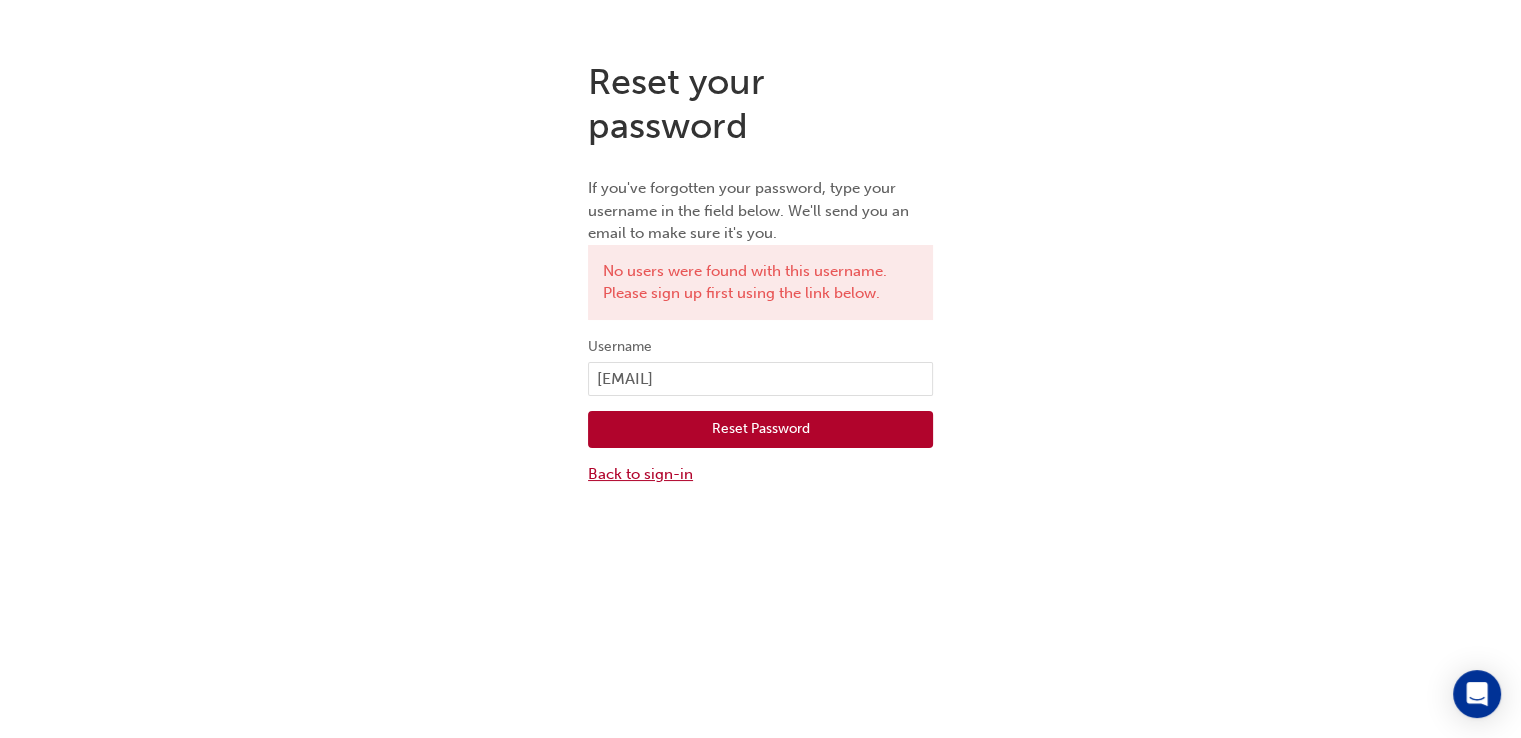 click on "Back to sign-in" at bounding box center (760, 474) 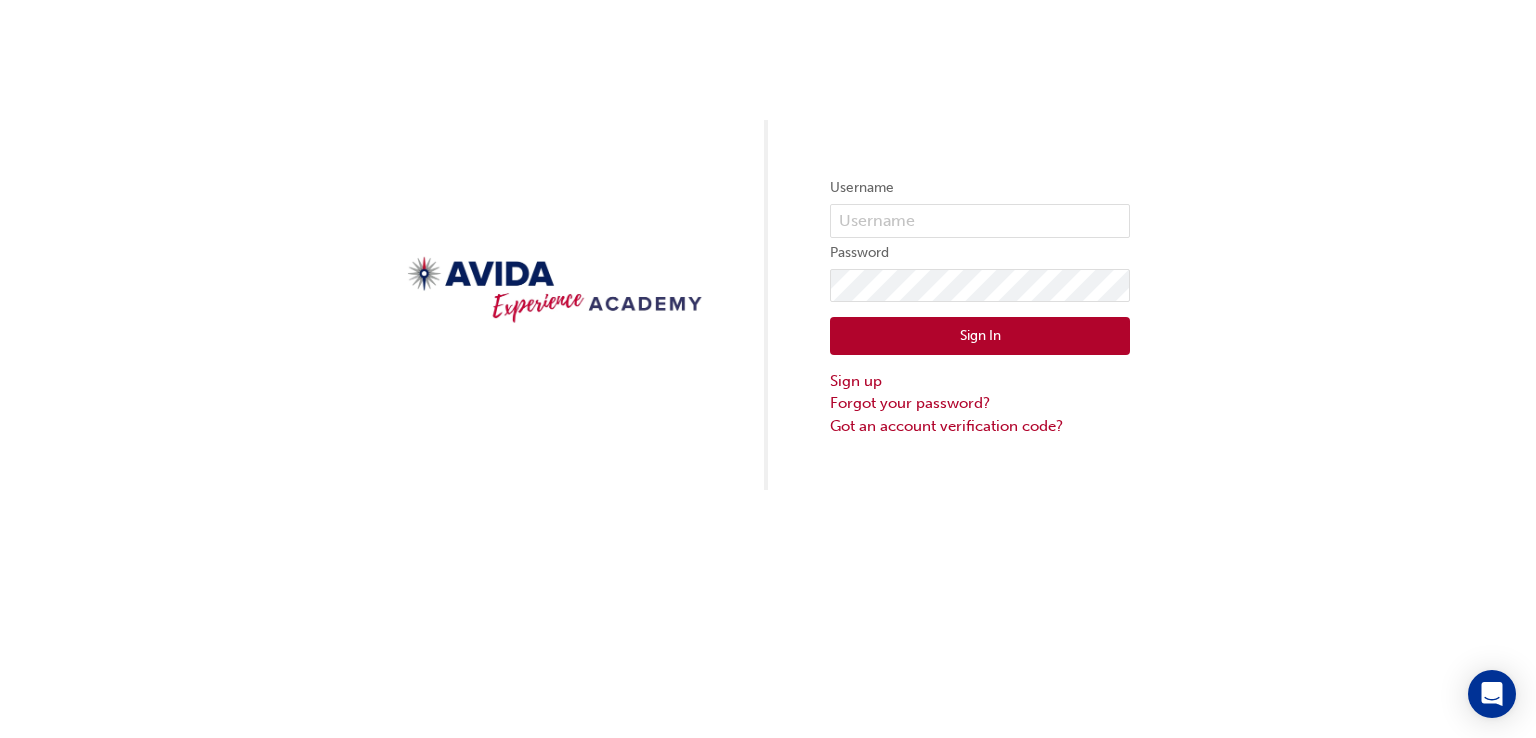 scroll, scrollTop: 0, scrollLeft: 0, axis: both 